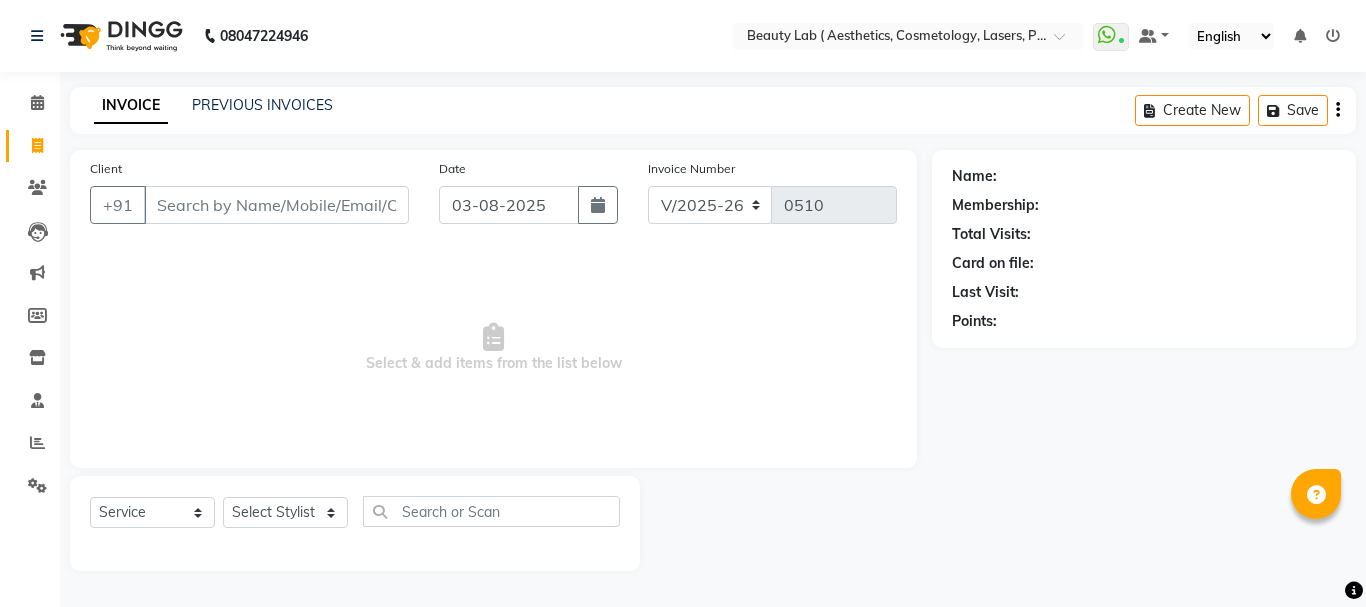 select on "7169" 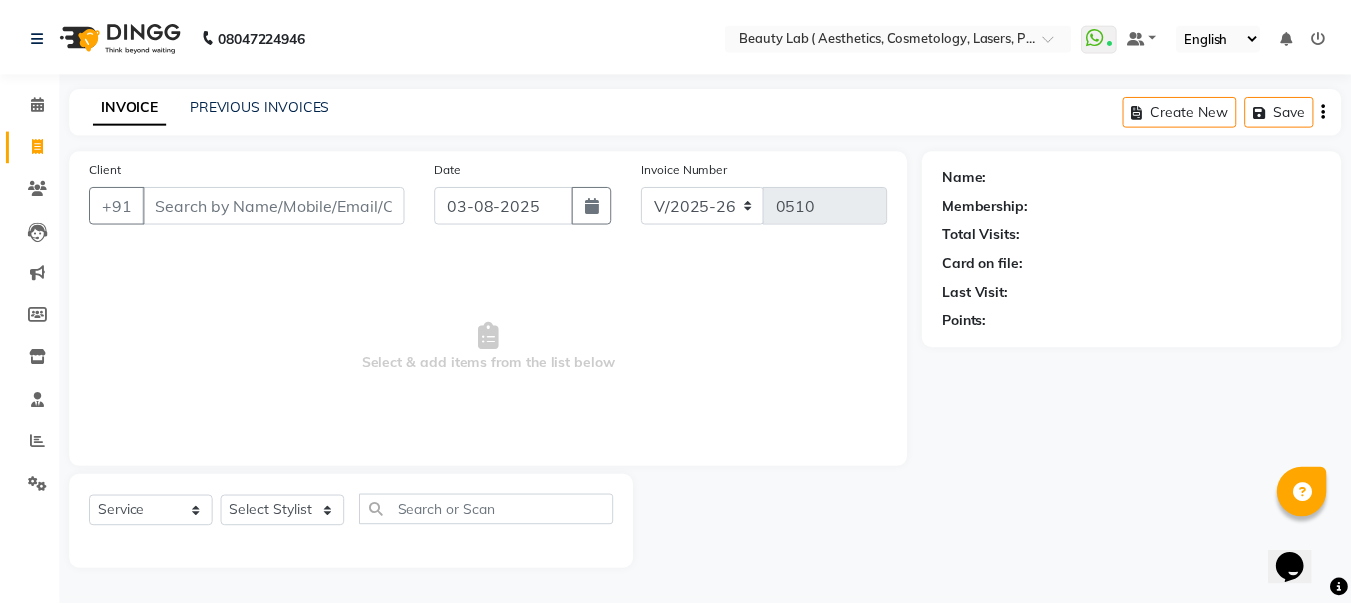 scroll, scrollTop: 0, scrollLeft: 0, axis: both 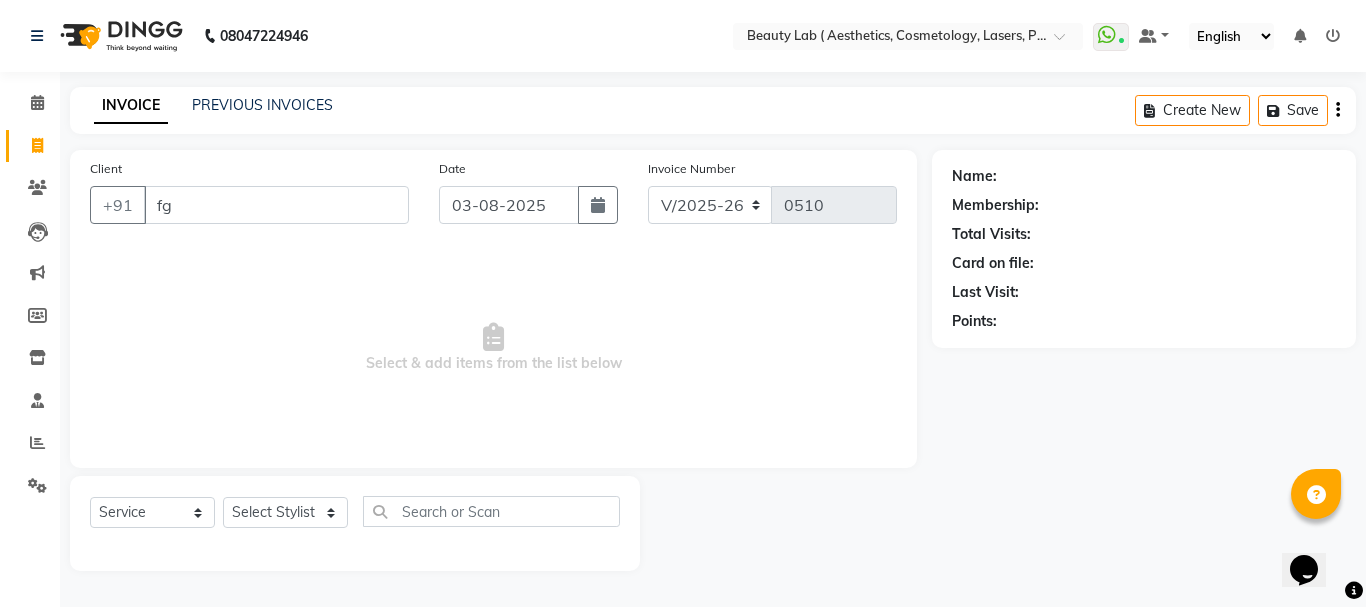 type on "f" 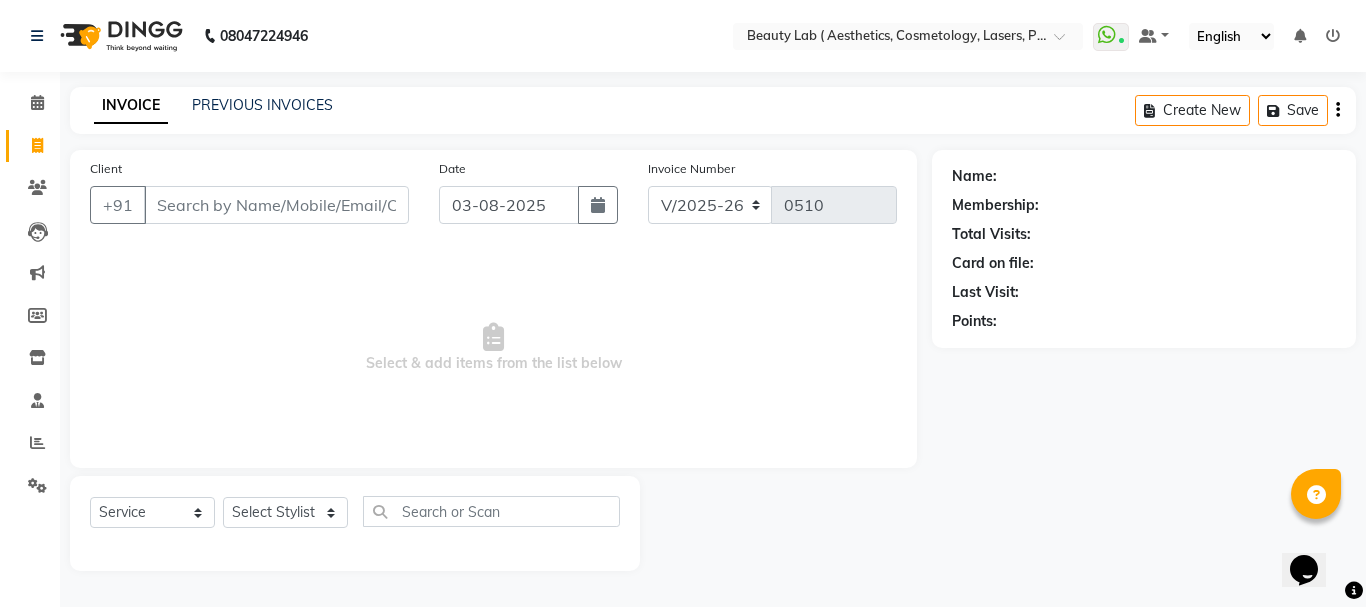 click on "Client" at bounding box center [276, 205] 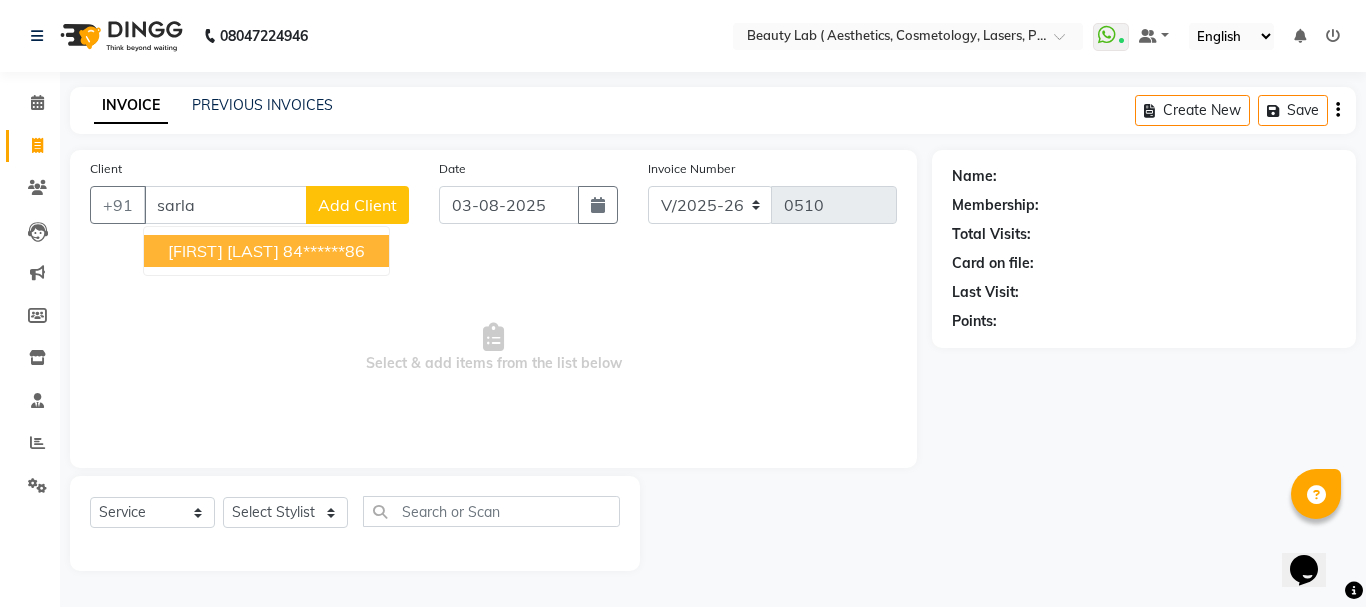 click on "[FIRST] [LAST]  [PHONE]" at bounding box center [266, 251] 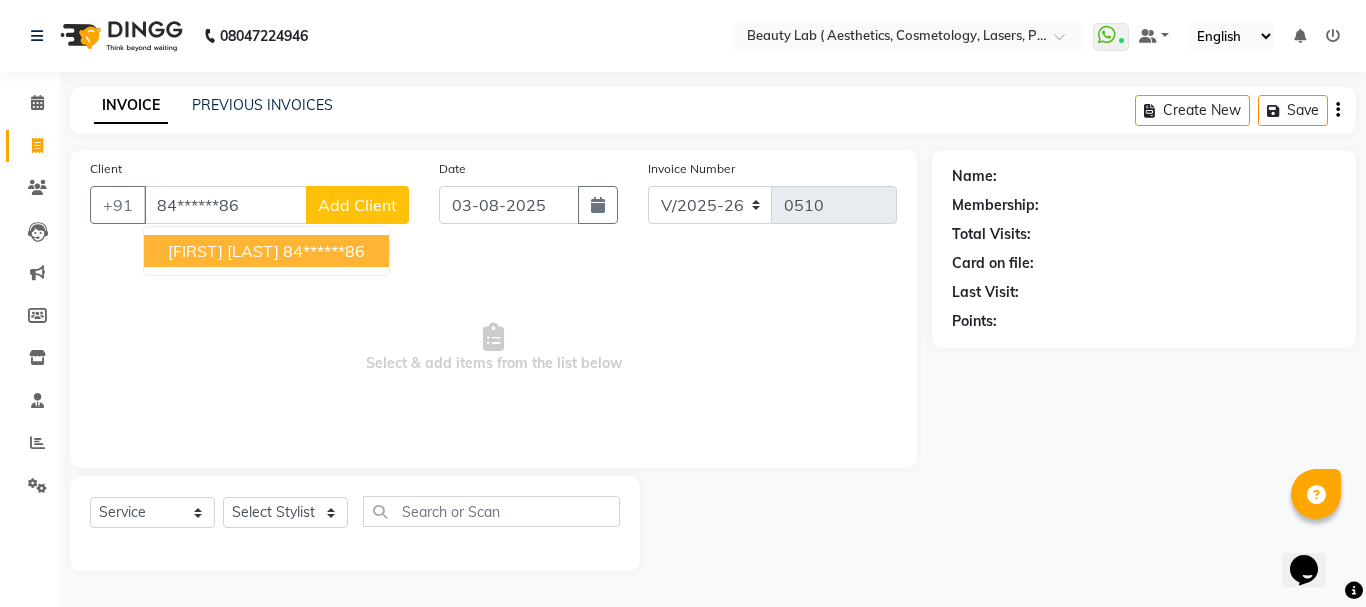 click on "Select & add items from the list below" at bounding box center (493, 348) 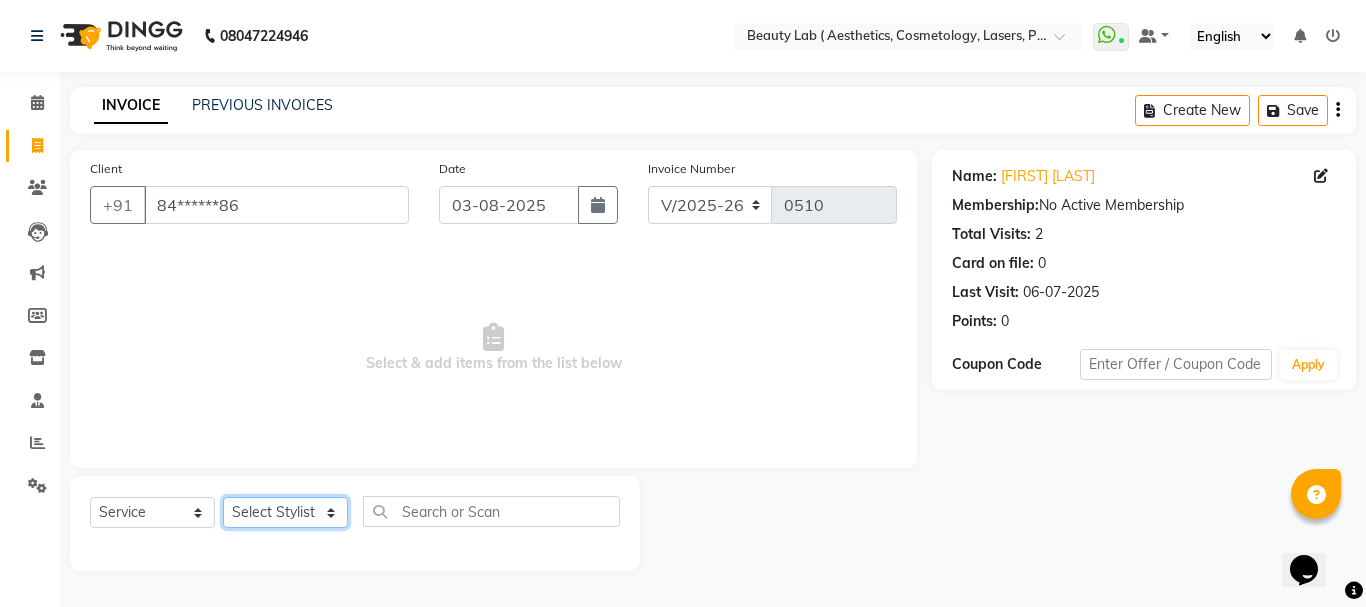 click on "Select Stylist Farha monali neha nishu sarika" 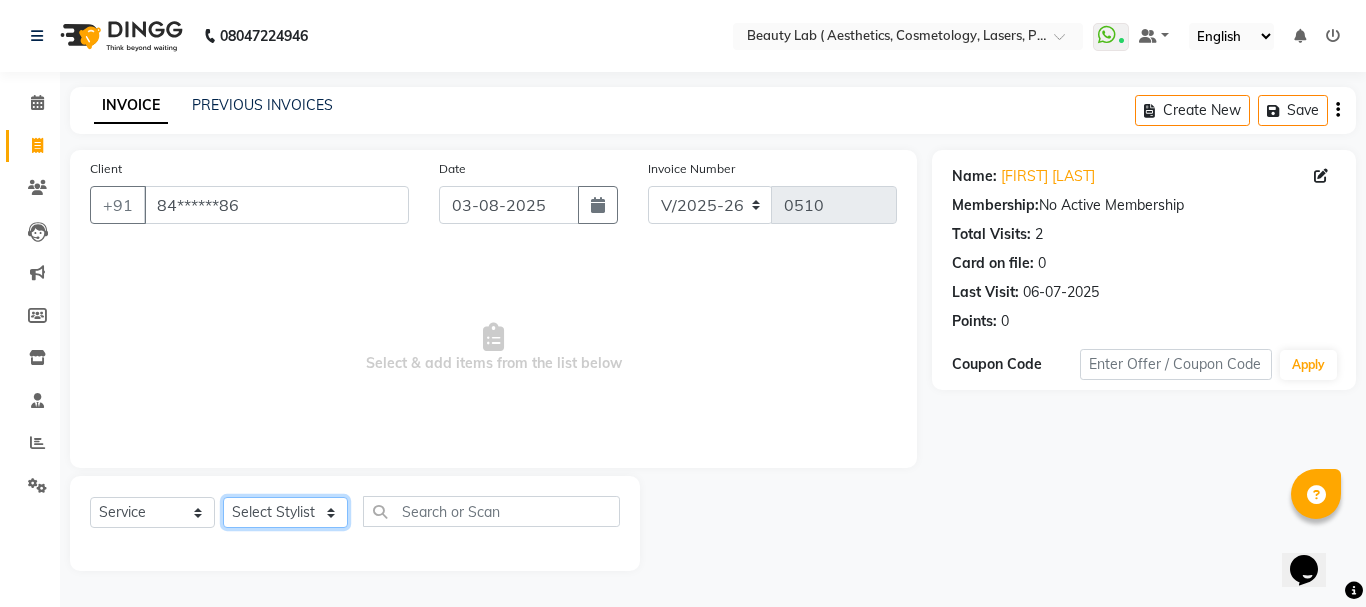 select on "59942" 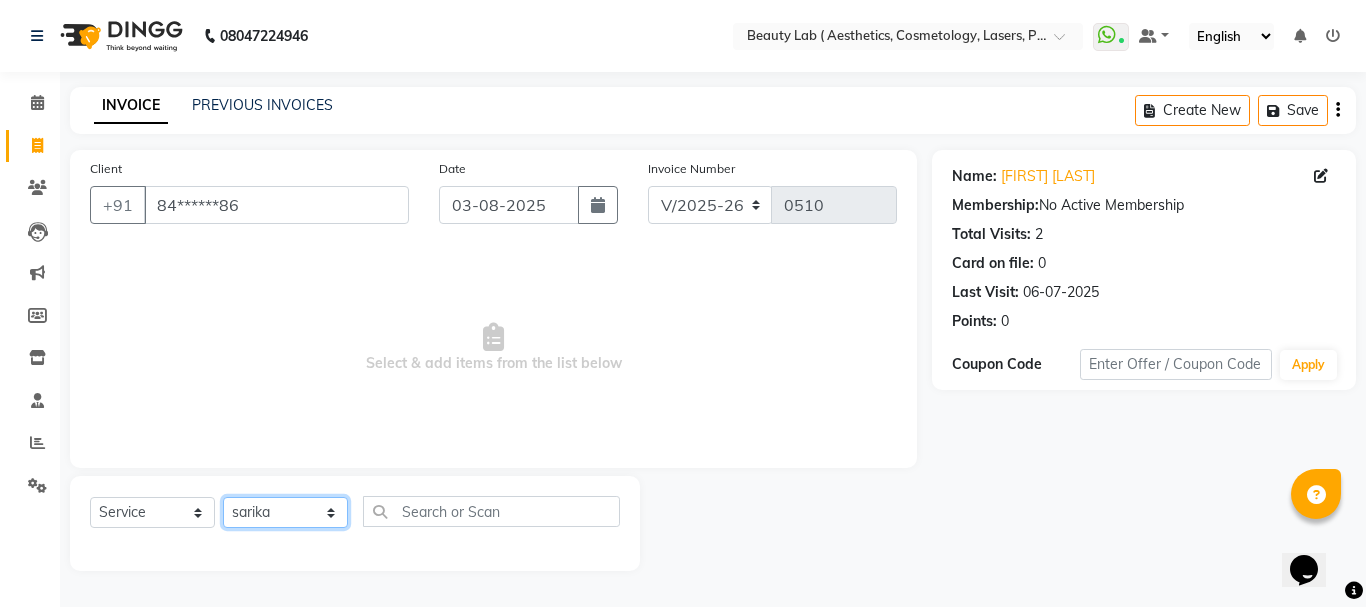 click on "Select Stylist Farha monali neha nishu sarika" 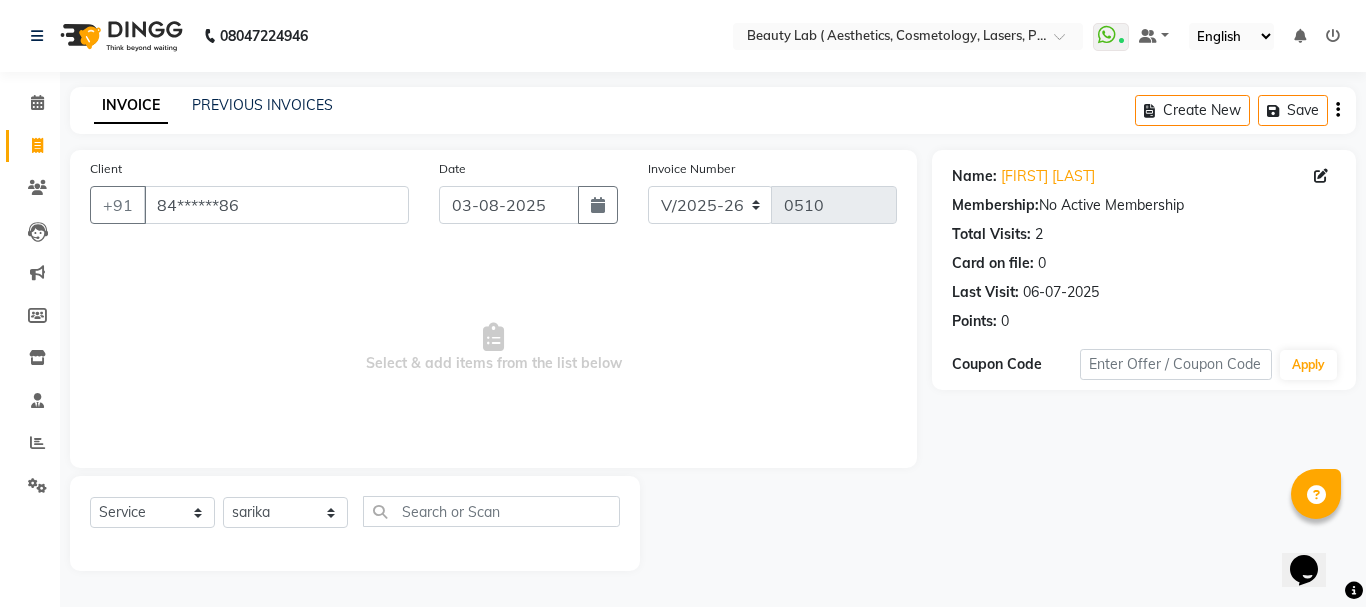 drag, startPoint x: 277, startPoint y: 503, endPoint x: 353, endPoint y: 511, distance: 76.41989 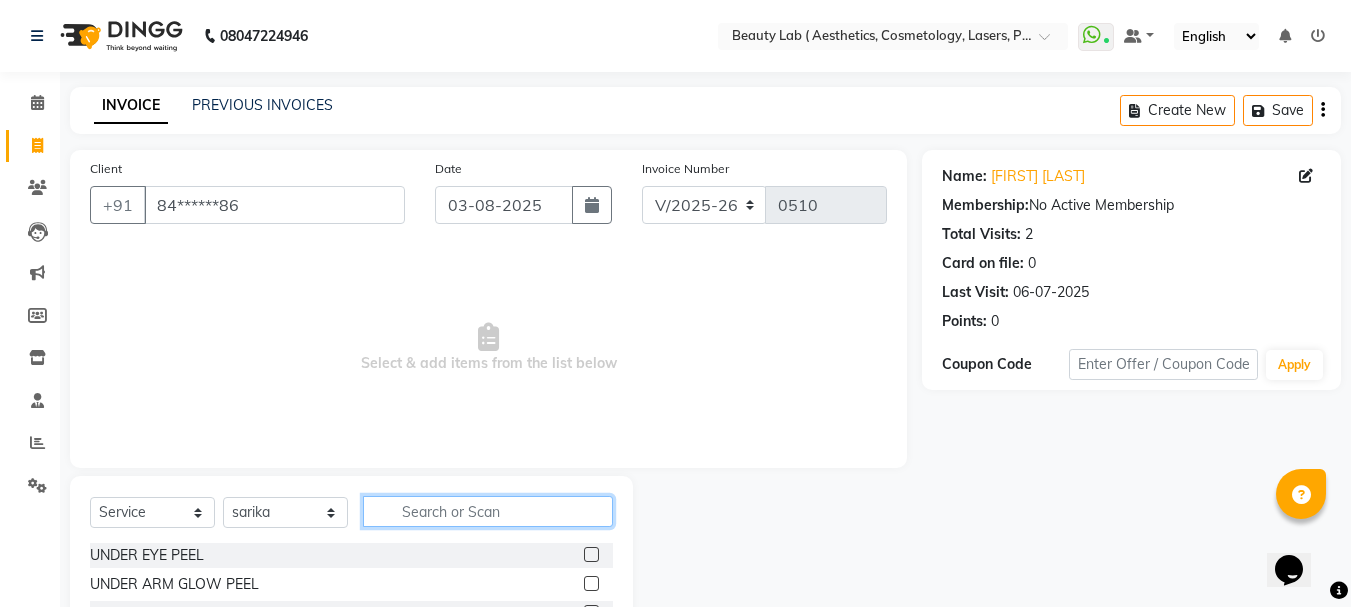 click 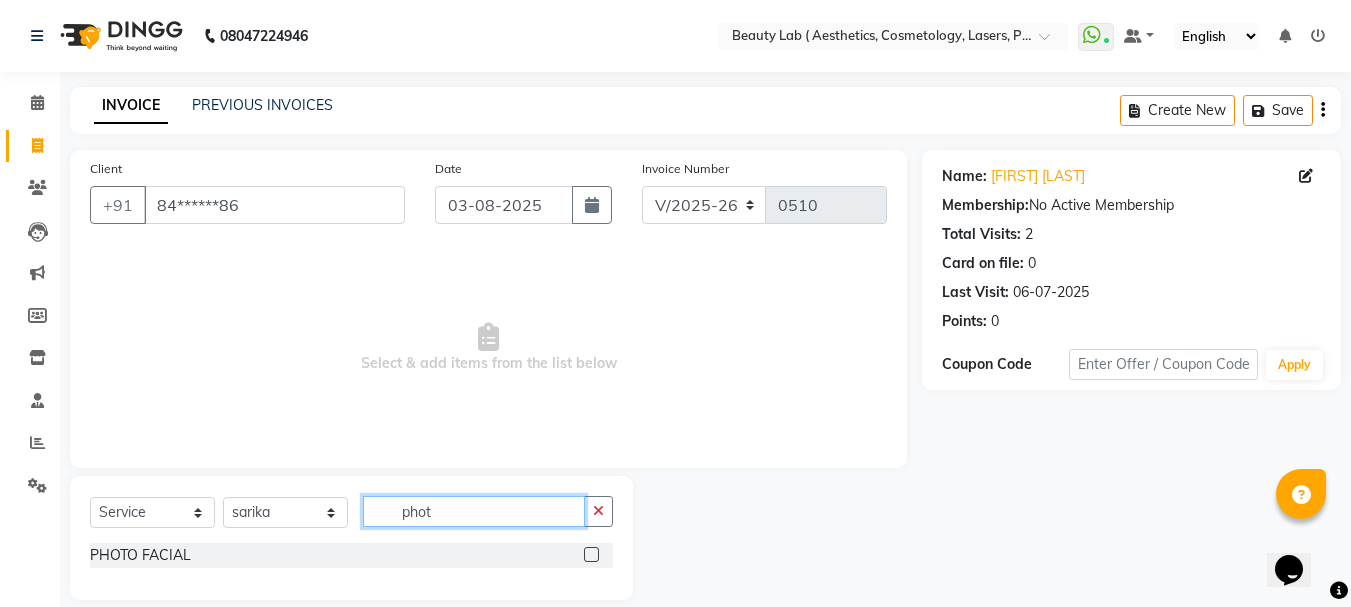 type on "phot" 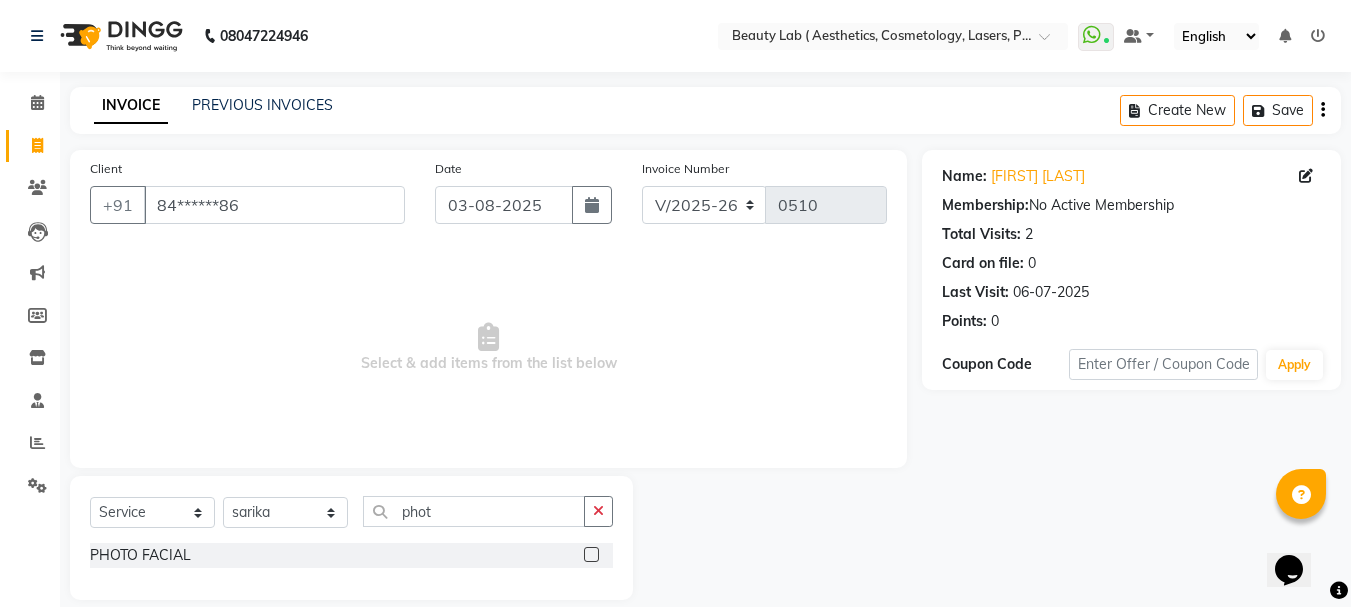 click 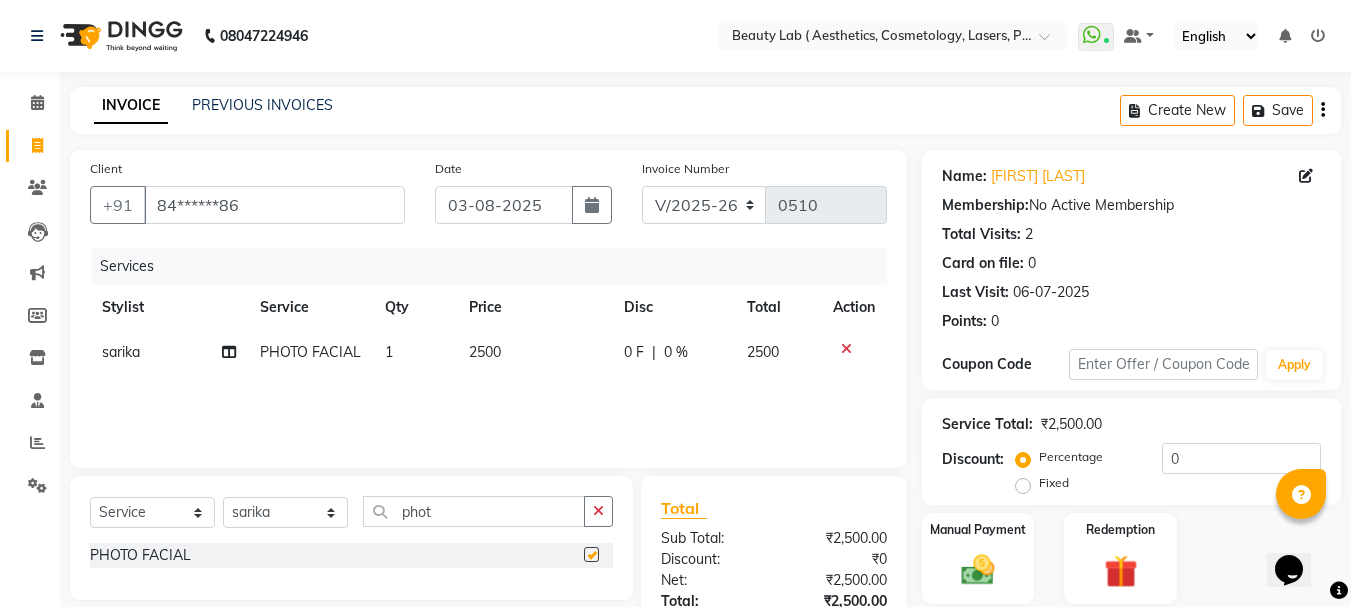 checkbox on "false" 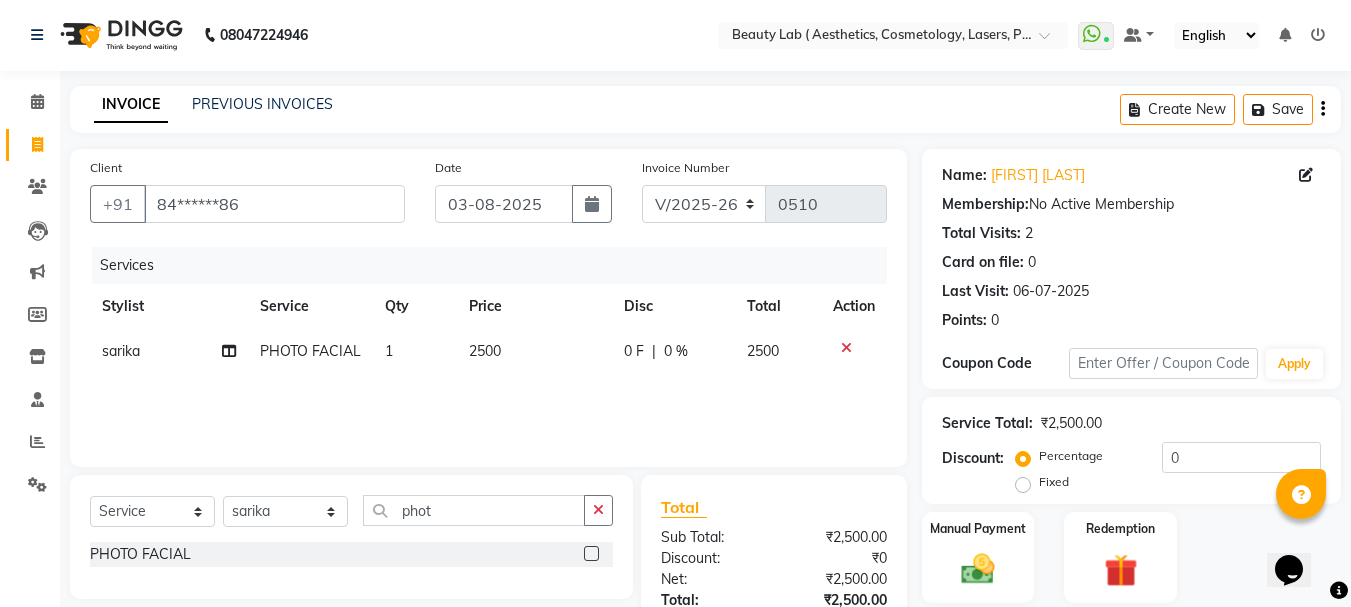 scroll, scrollTop: 100, scrollLeft: 0, axis: vertical 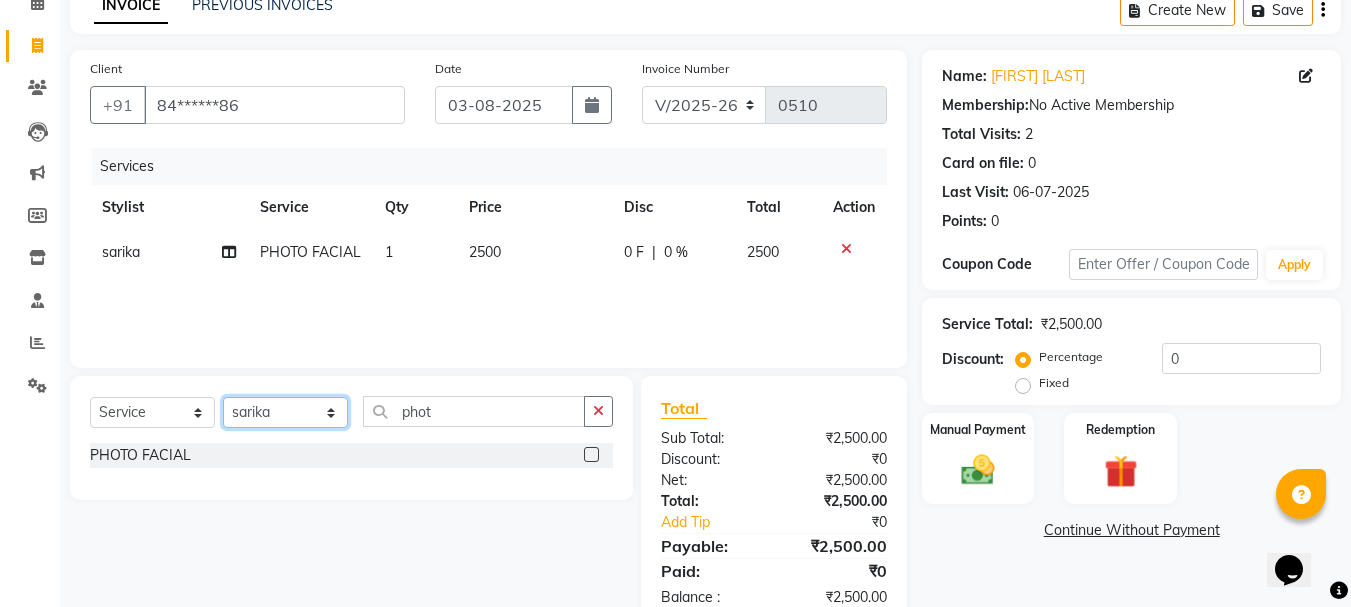 click on "Select Stylist Farha monali neha nishu sarika" 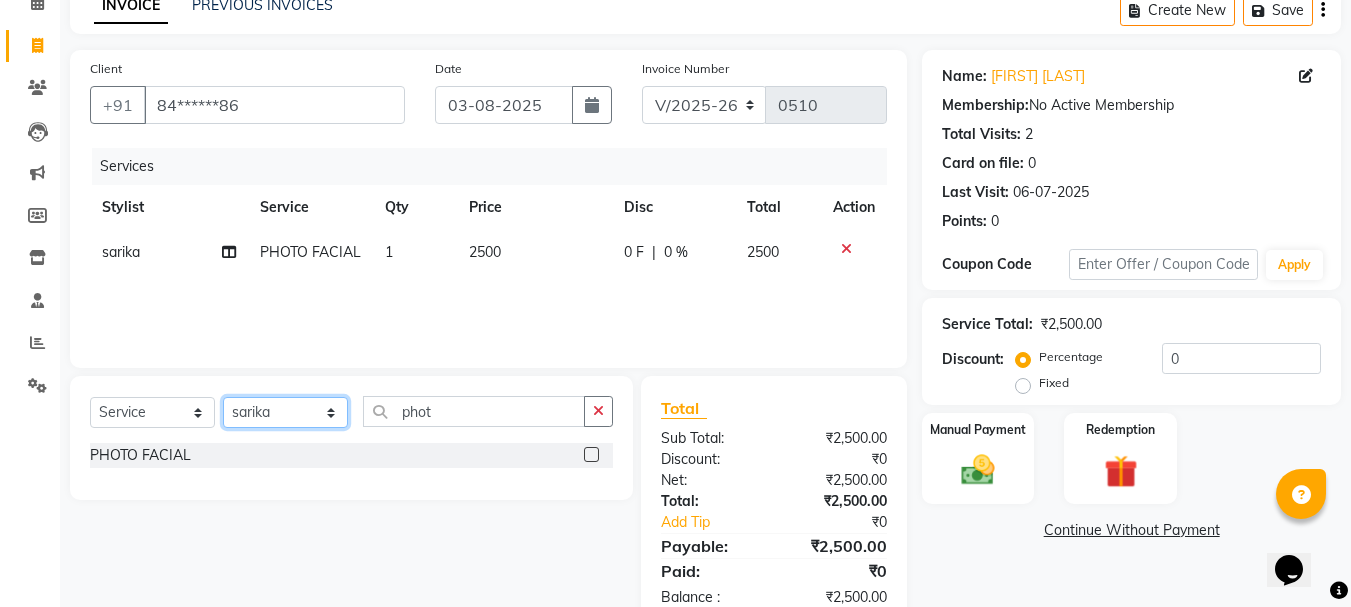 select on "59940" 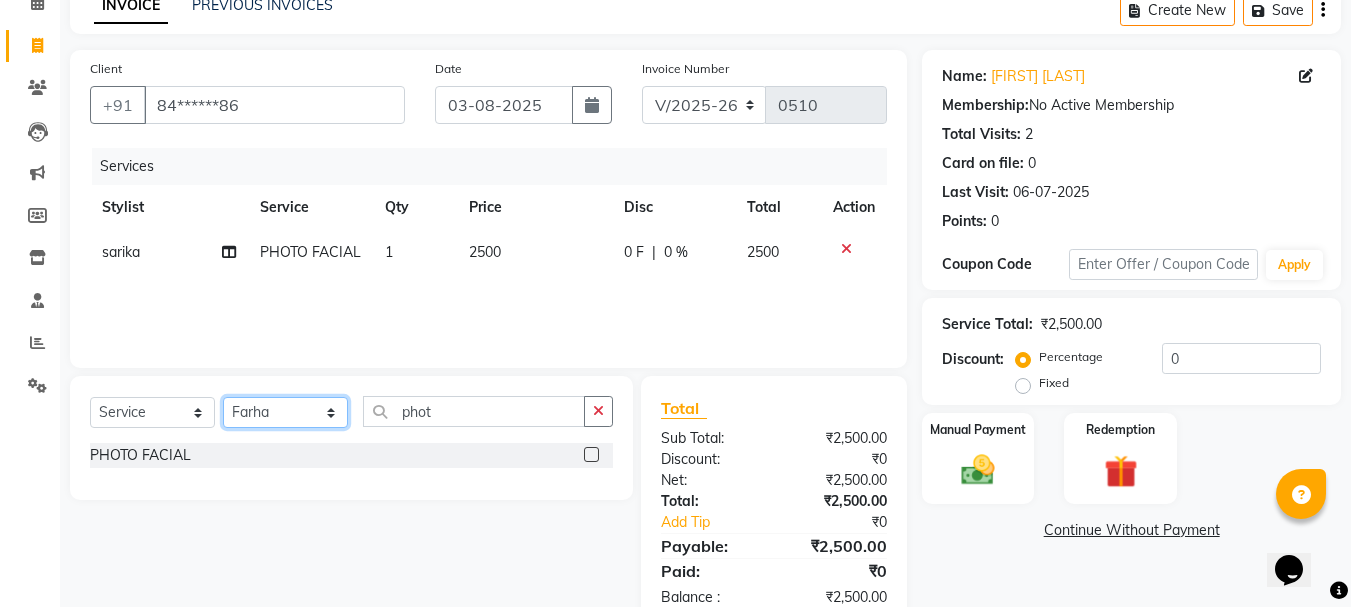 click on "Select Stylist Farha monali neha nishu sarika" 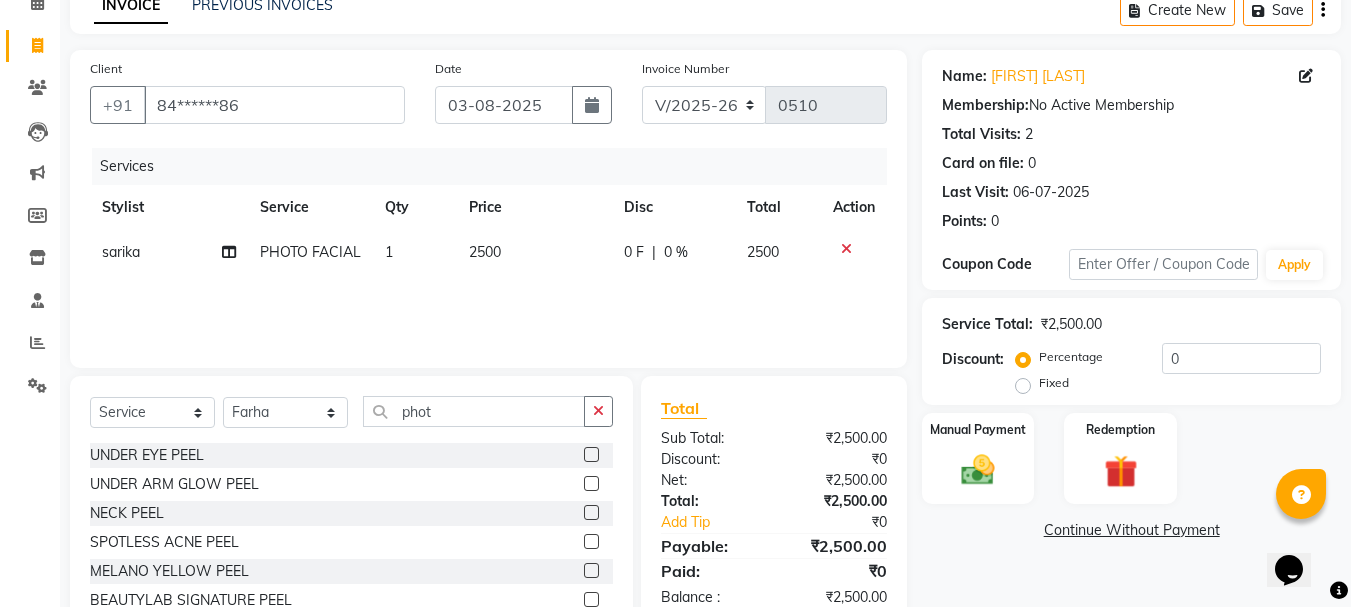 click on "Select  Service  Product  Membership  Package Voucher Prepaid Gift Card  Select Stylist Farha monali neha nishu sarika phot UNDER EYE PEEL  UNDER ARM GLOW PEEL  NECK PEEL  SPOTLESS ACNE PEEL  MELANO YELLOW PEEL  BEAUTYLAB SIGNATURE PEEL  ADV-BEAUTY LAB SIGNATURE PEEL  HAND PEEL  LEG PEEL  BIKINI PEEL  BIKNI WITH BUTT PEEL  LIP PEEL  FEET PEEL  ELBOW PEEL  KNEE PEEL  CRACK FEET HEELPEEL  GLOW PEEL  cryo therapy mask  advance facial  signature premium facial  package emi  mole removal  haircut  hairwash  isocute 20  ADVANCE VACCUM DANDRUFF TREATMENT  cialite alpha arbutin serum  dermabrasion back polishing  rf skin lifting  olaplex  half body peel  eyebrows microblading  feet massage   HYDRAFACIAL BASIC  CABON LASER FACIAL  ACNE BLITZ FACIAL  PHOTO FACIAL  GLUTA GLOW MESO THERAPY  PLATINUM GLOW HYDRAFACIAL  LASER TONING  BEAUTY LAB SIGNATURE FACIAL  FACIAL OF HEAVEN  CARBON LASER PEEL  CARBON LASER PEEL  CARBON LASER PEEL  VAMPIRE FACIAL PRP  PRP WITH GLUTA MESO MICRONEEDLING  GFC WITH GLUTA MICRONEEDLING" 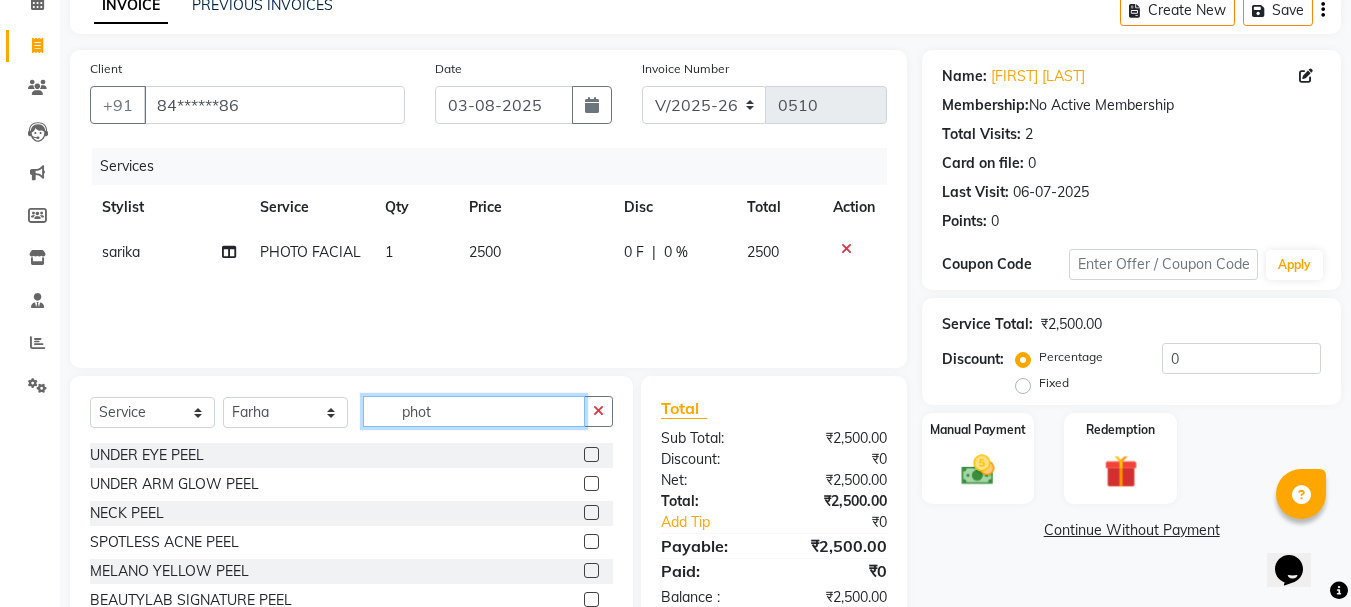 click on "phot" 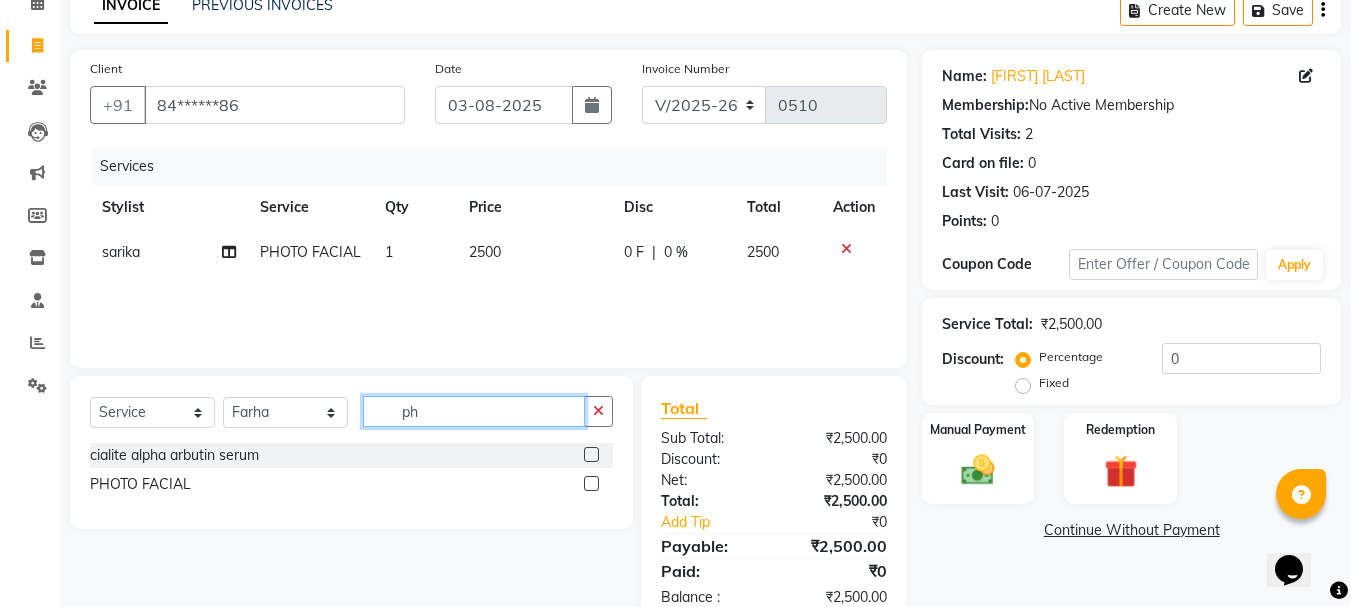 type on "p" 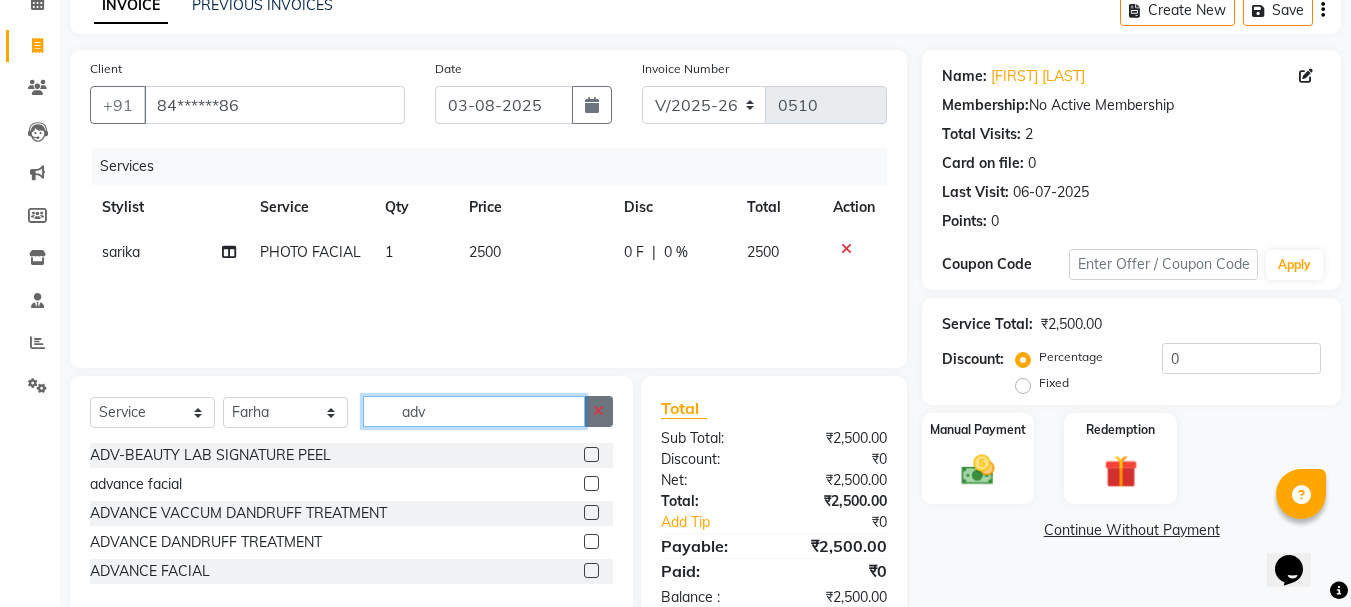 type on "adv" 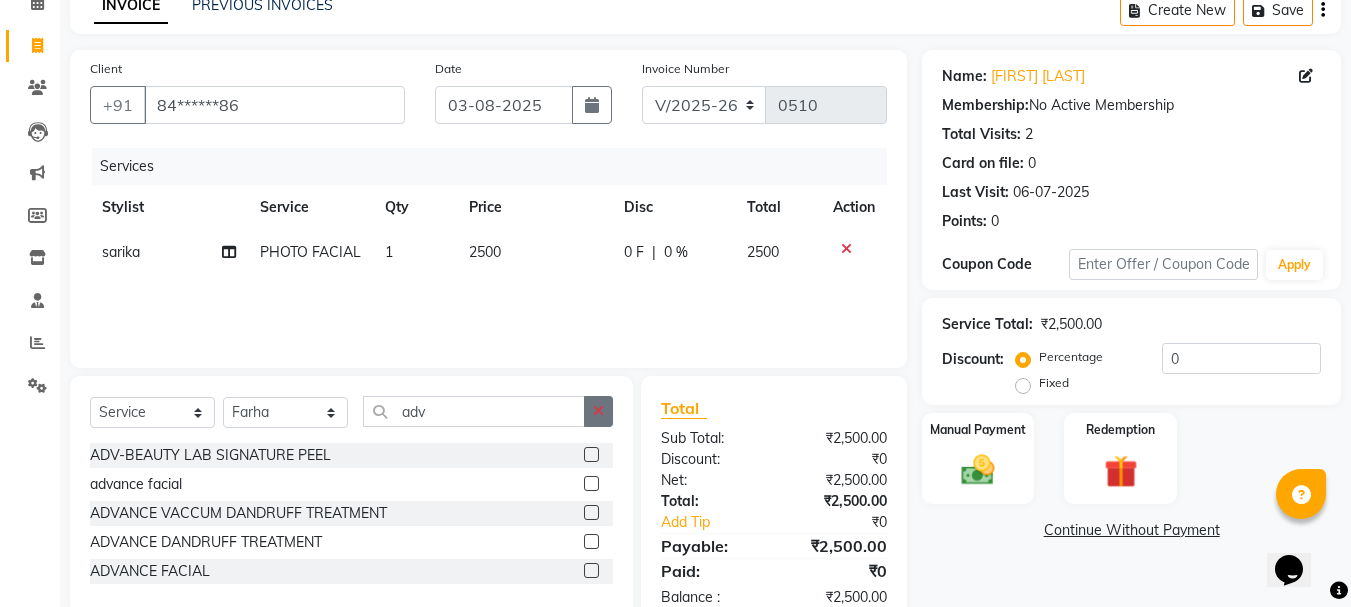 click 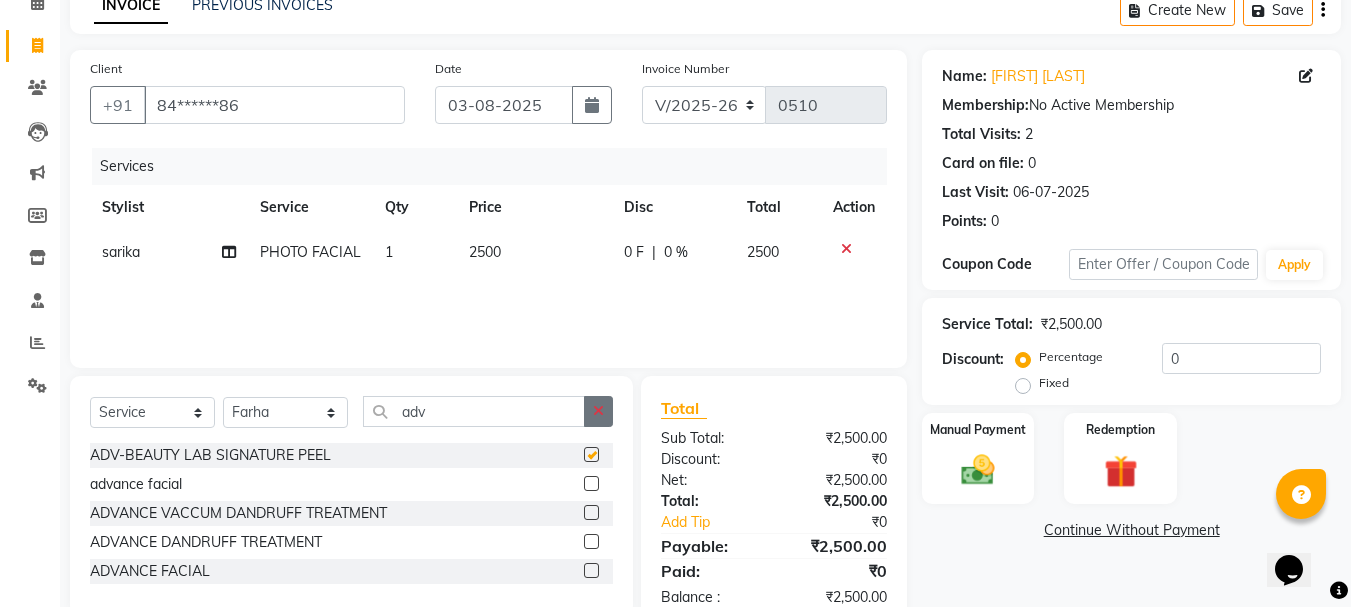 click 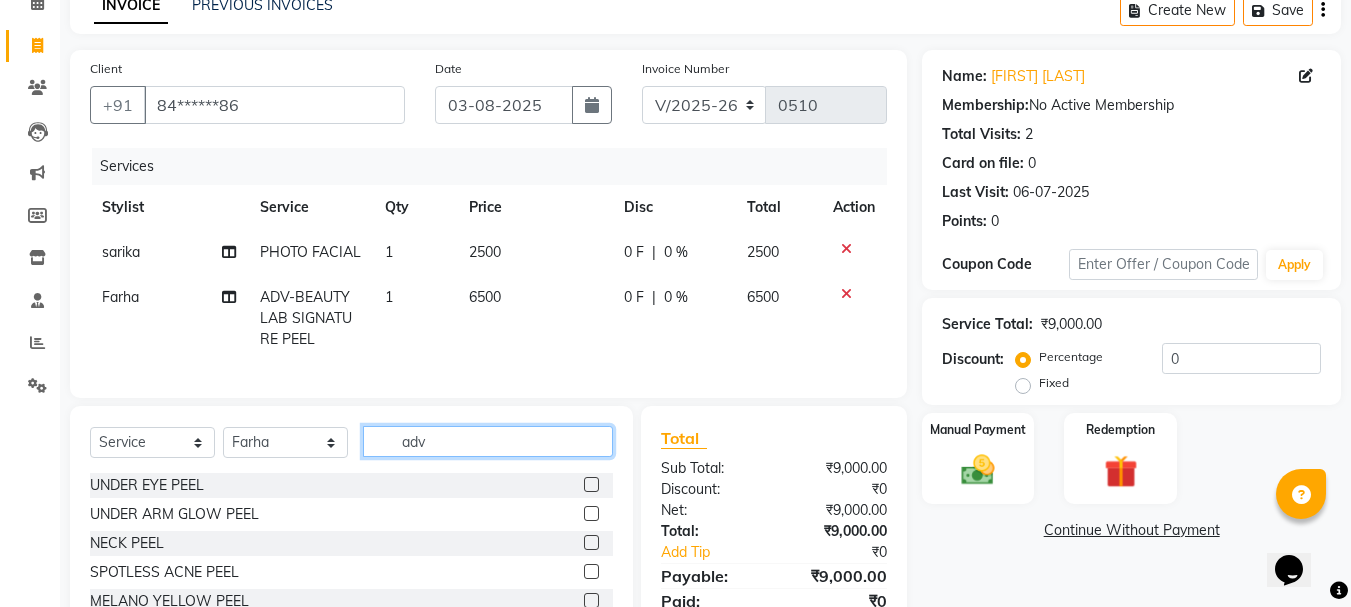 type 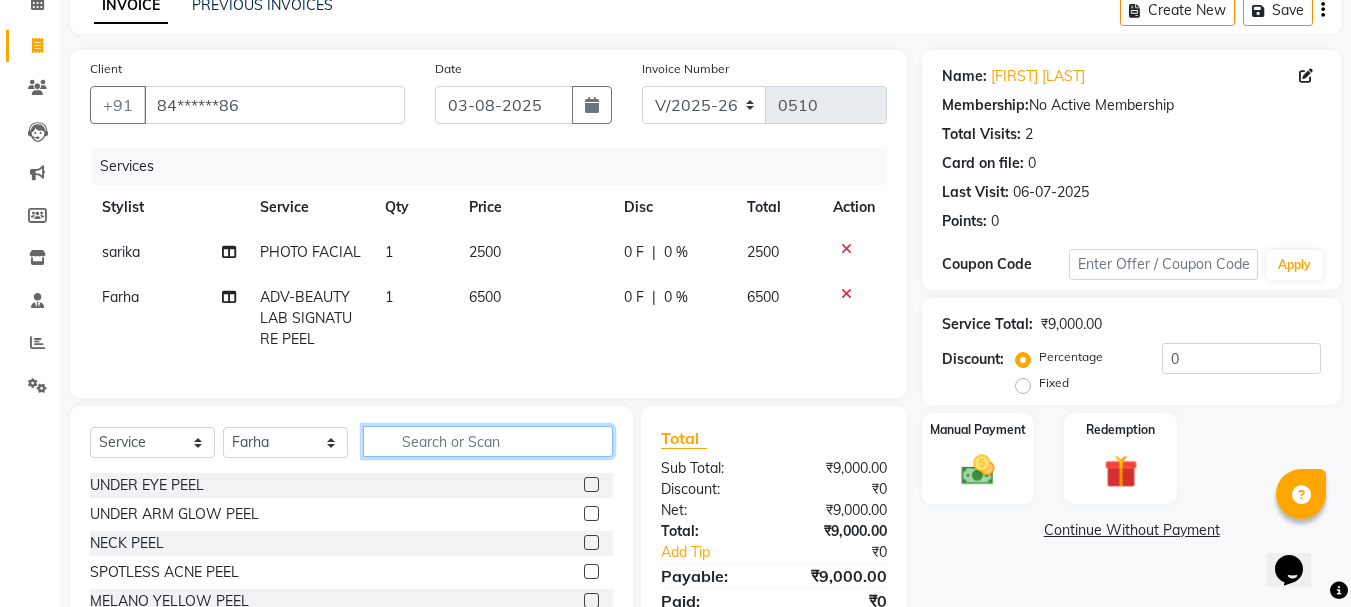 checkbox on "false" 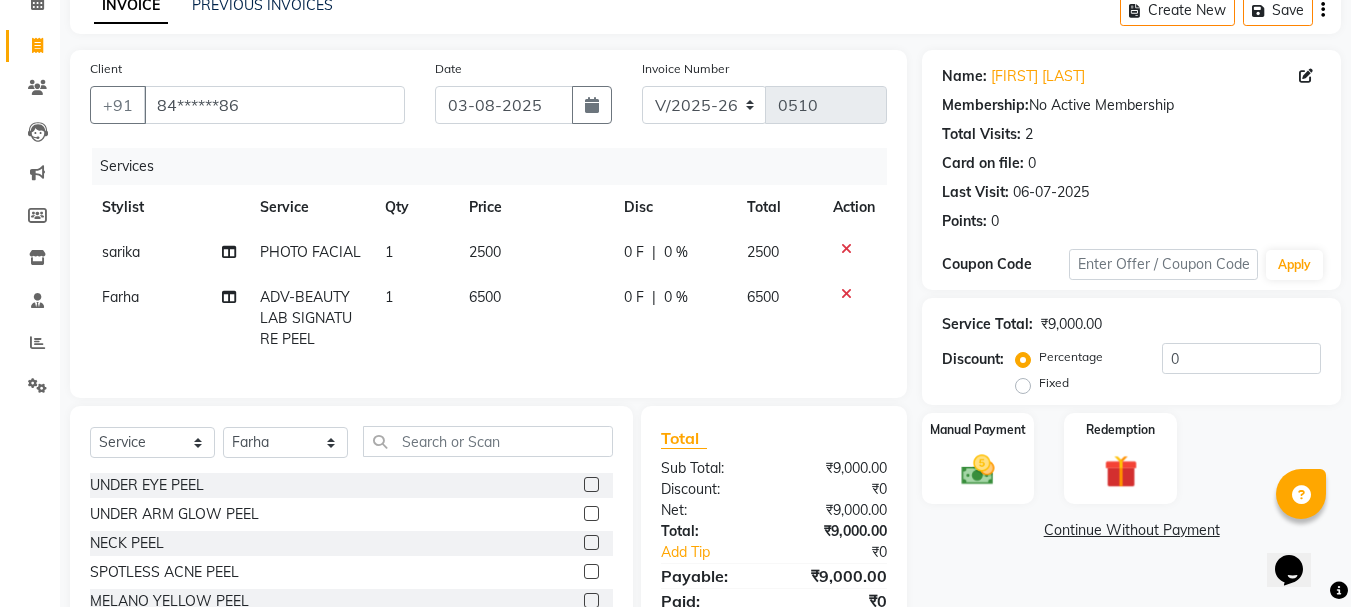 click on "6500" 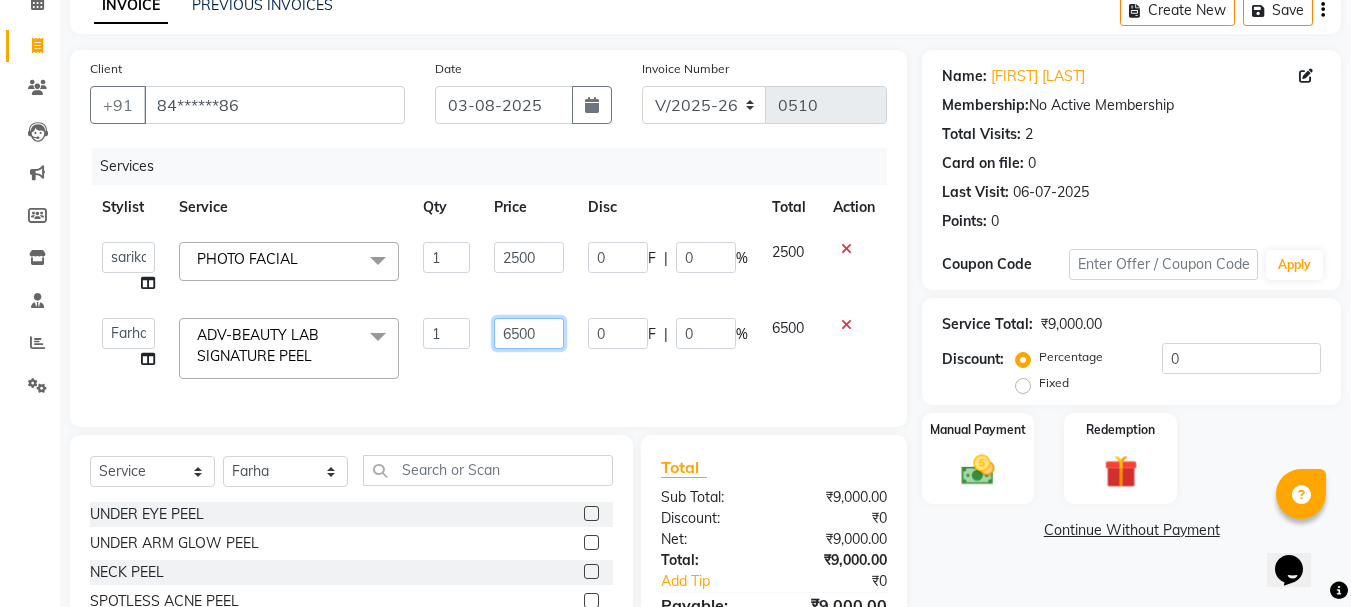 click on "6500" 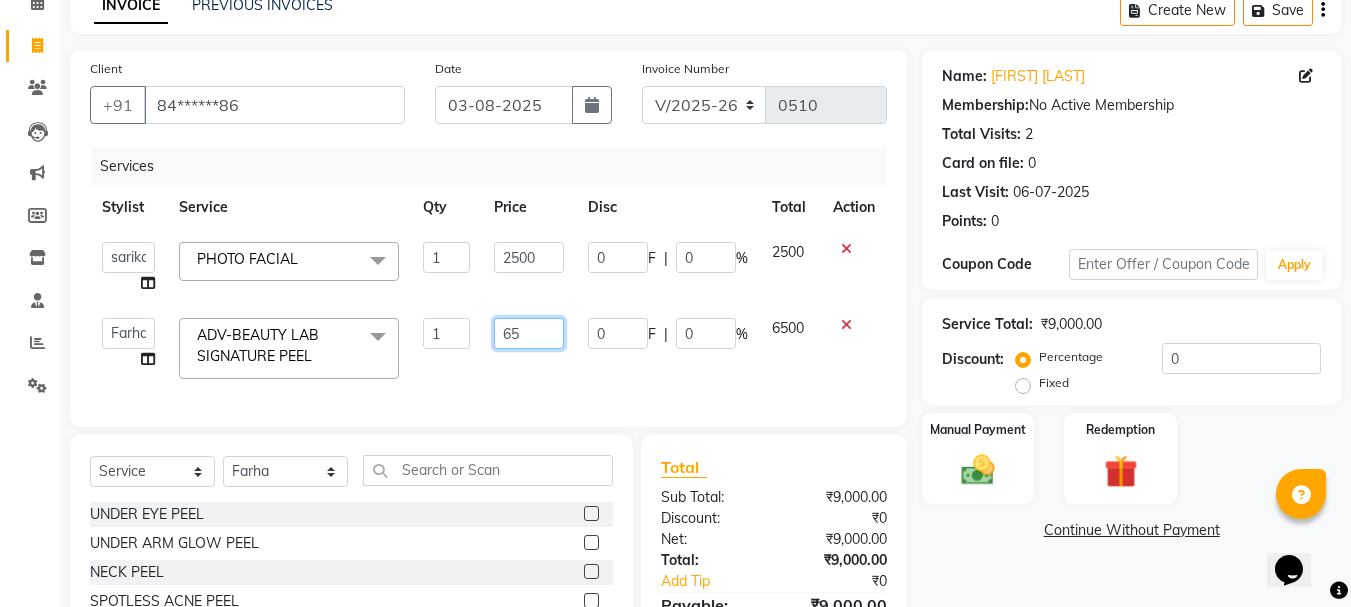 type on "6" 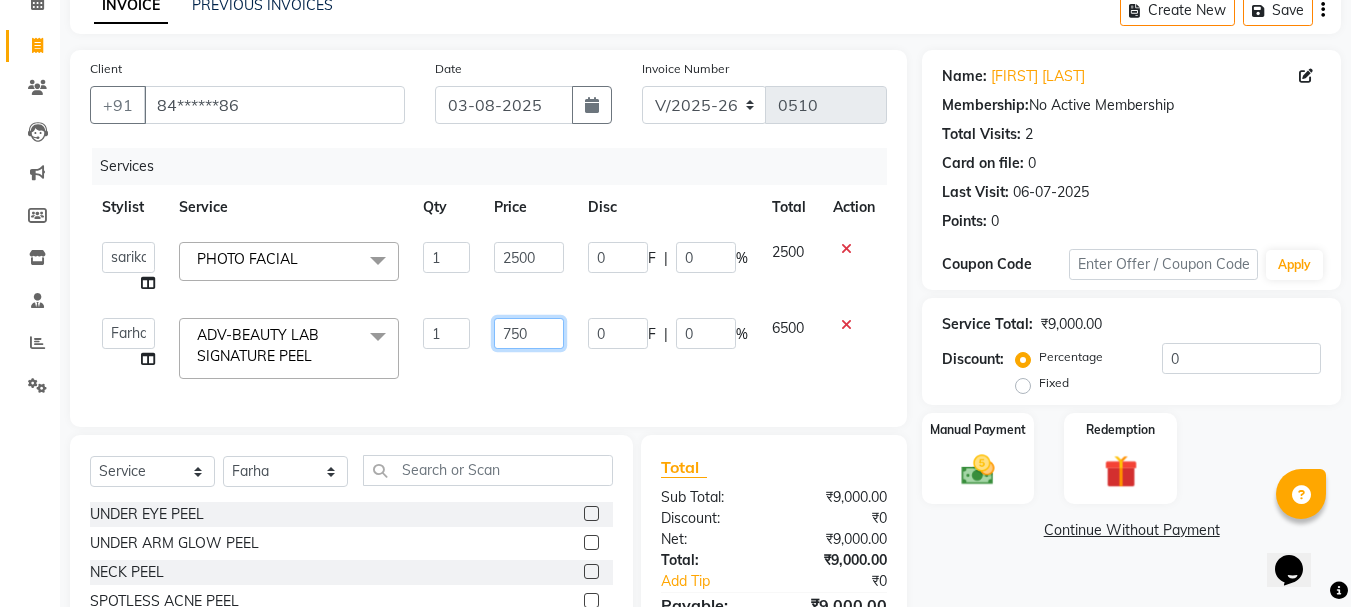 type on "7500" 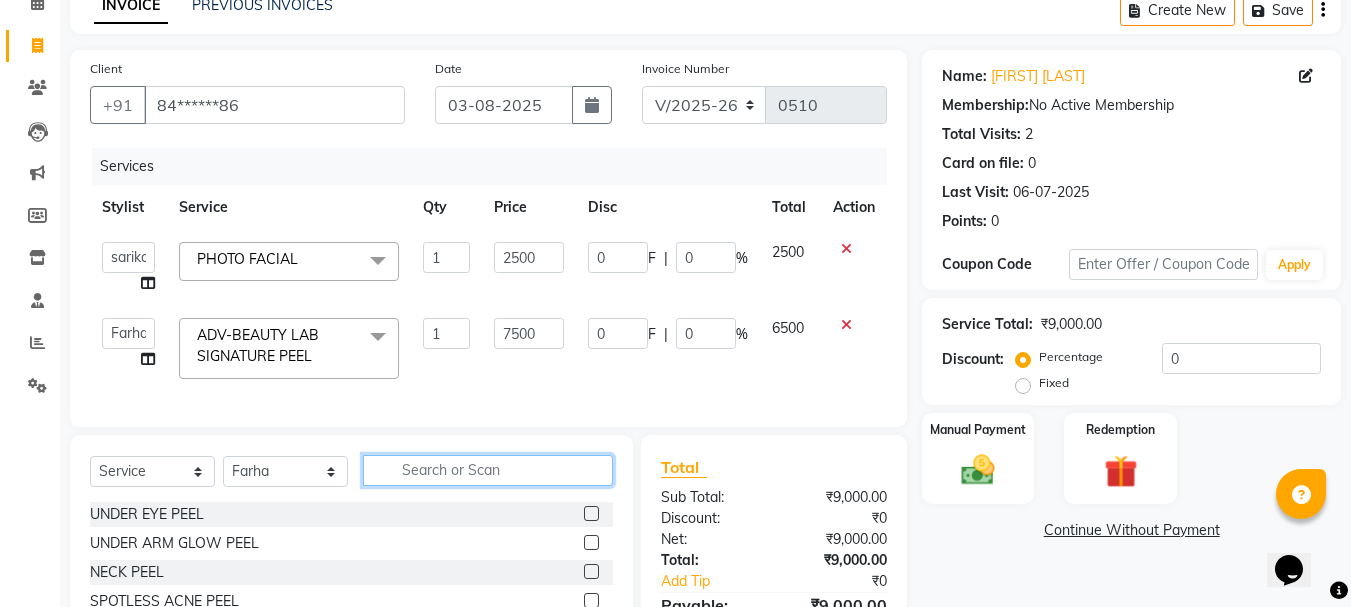 click on "Select  Service  Product  Membership  Package Voucher Prepaid Gift Card  Select Stylist Farha monali neha nishu sarika" 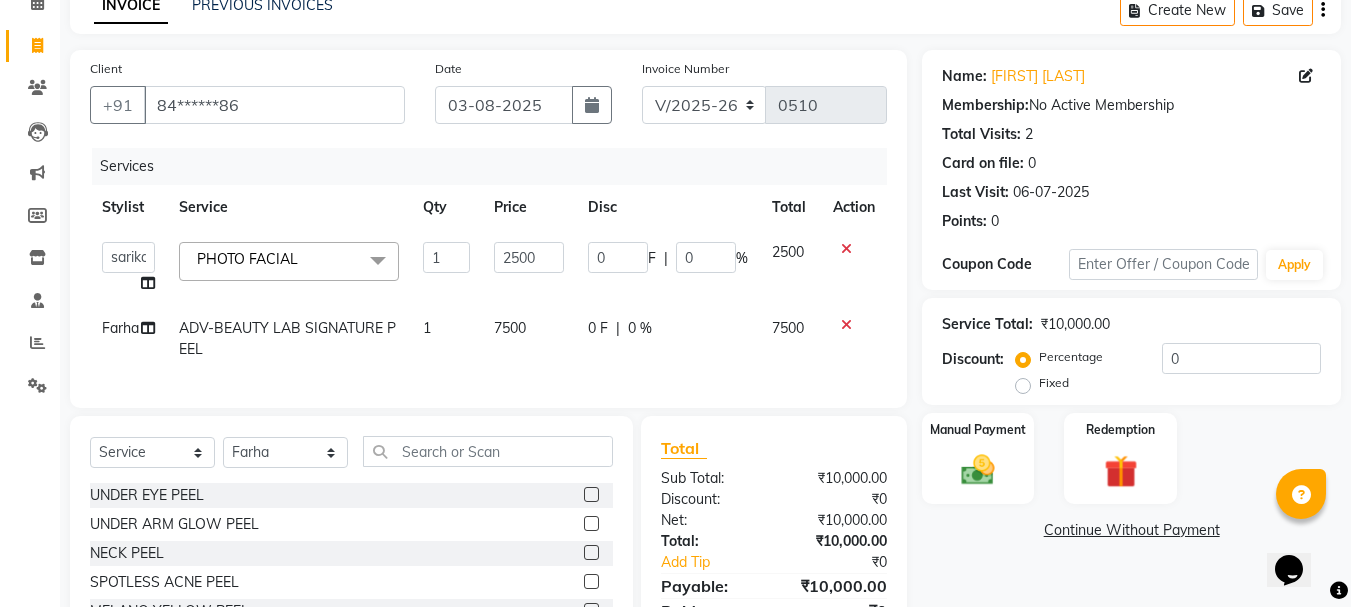 click on "Select  Service  Product  Membership  Package Voucher Prepaid Gift Card  Select Stylist Farha monali neha nishu sarika" 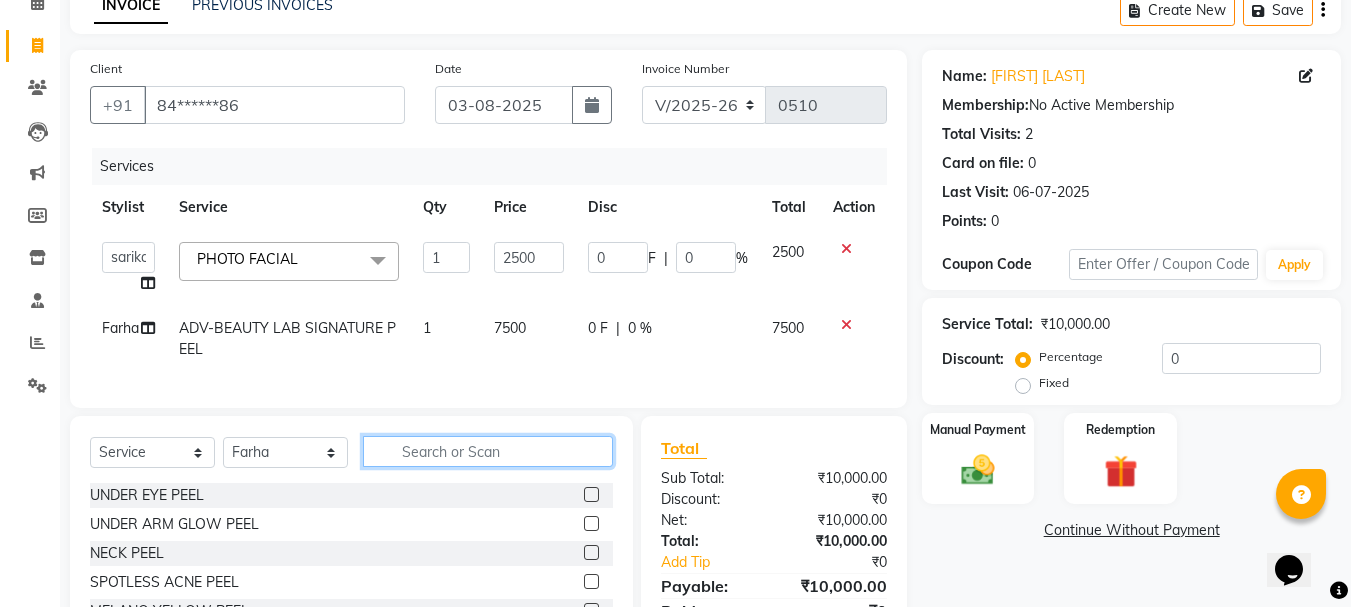 click 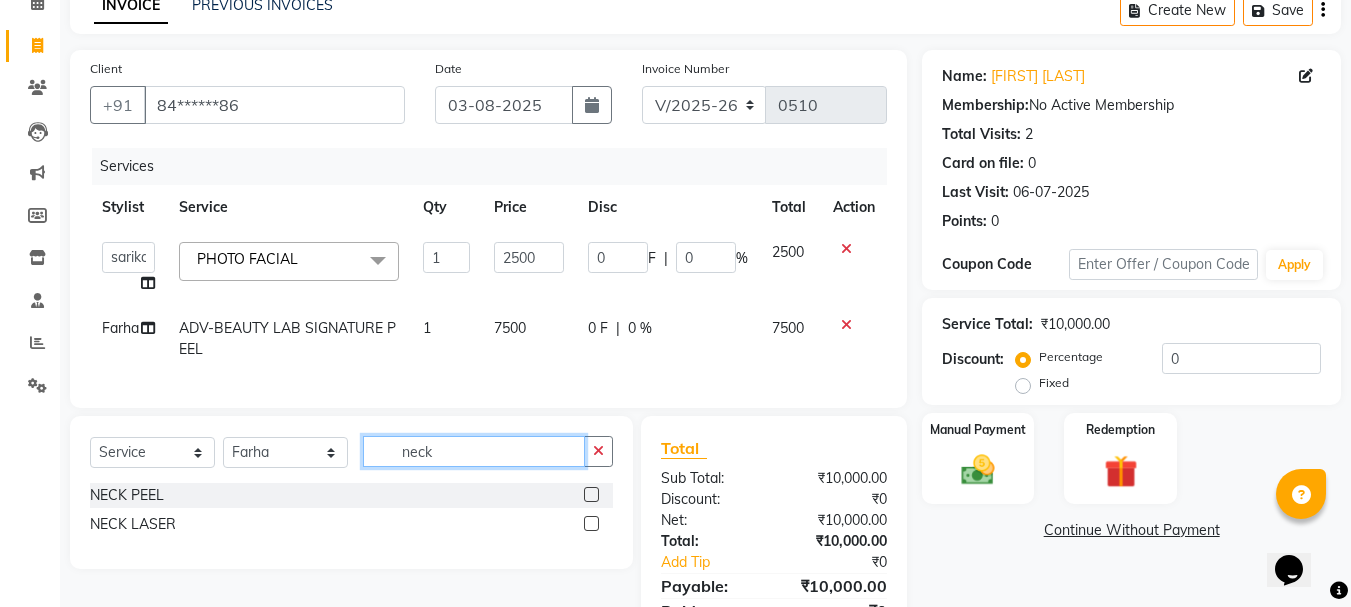 type on "neck" 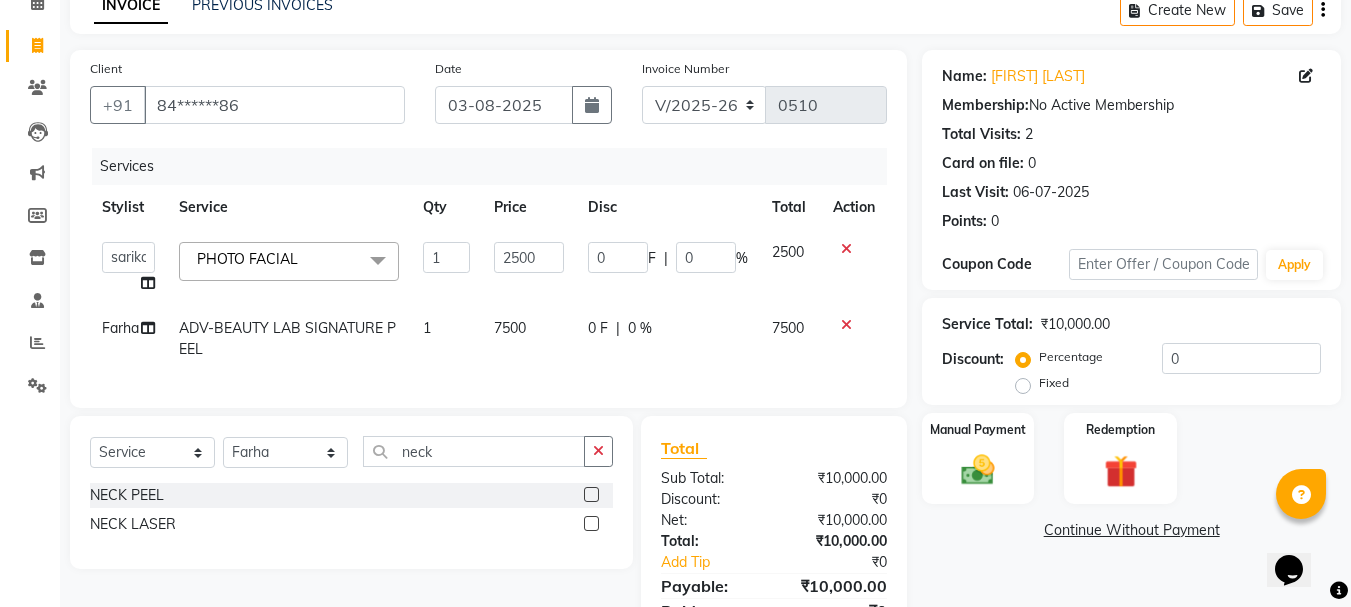 click 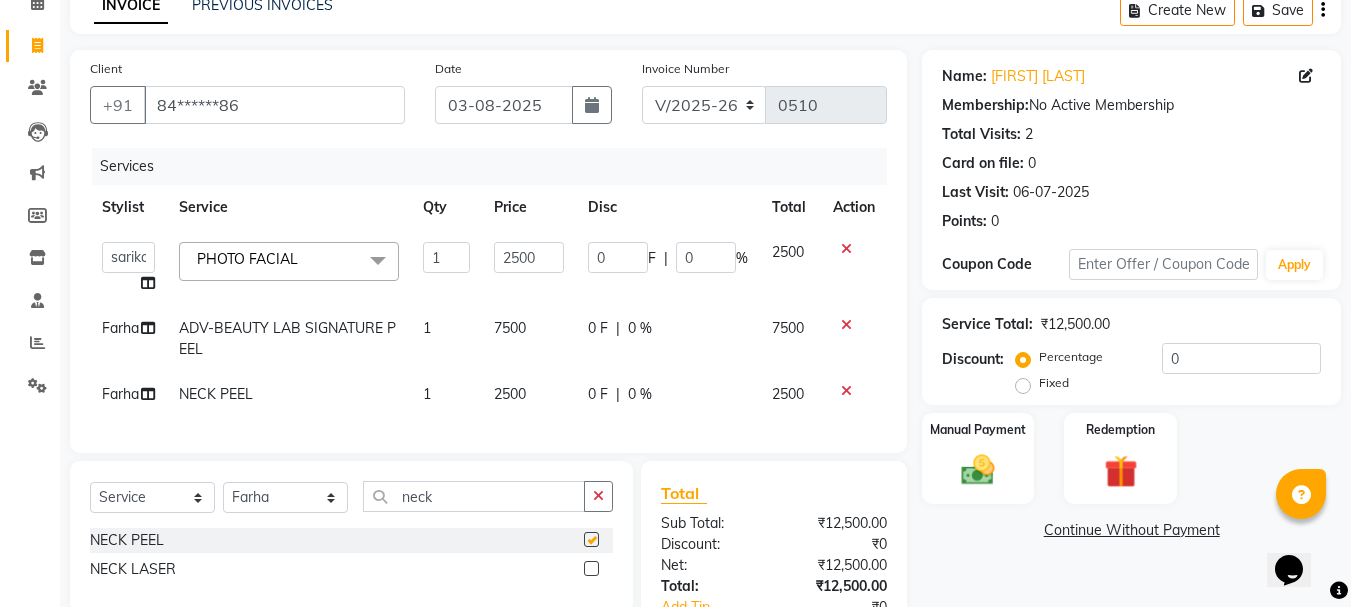 click 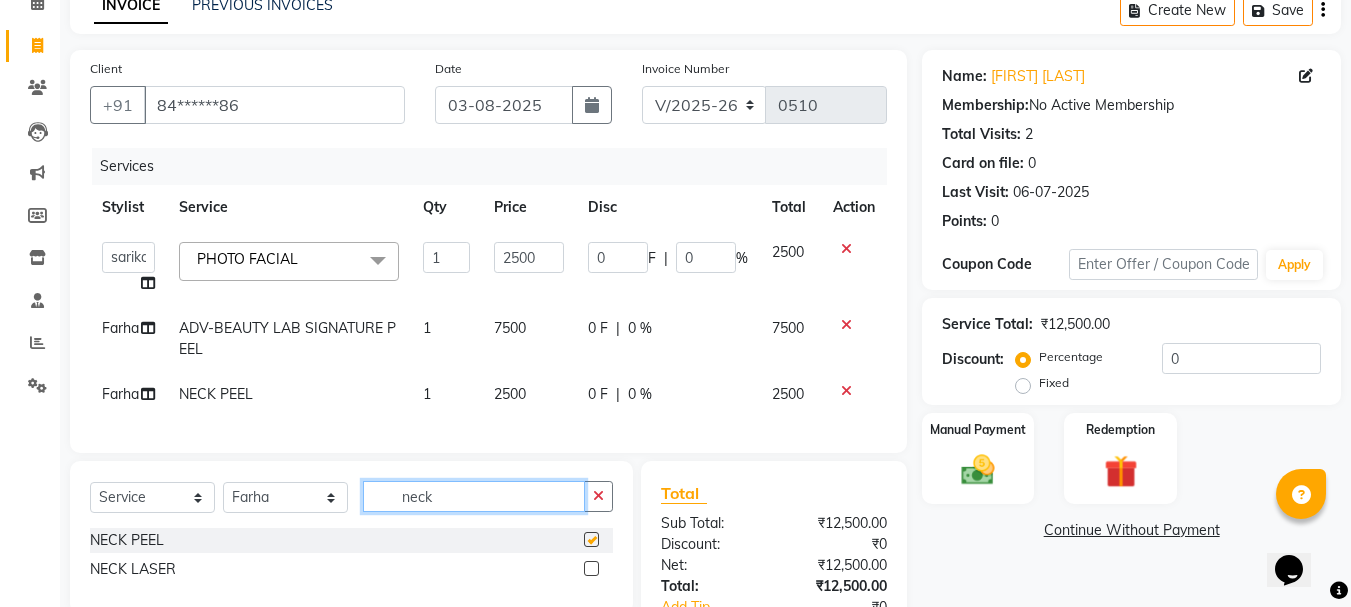 click on "neck" 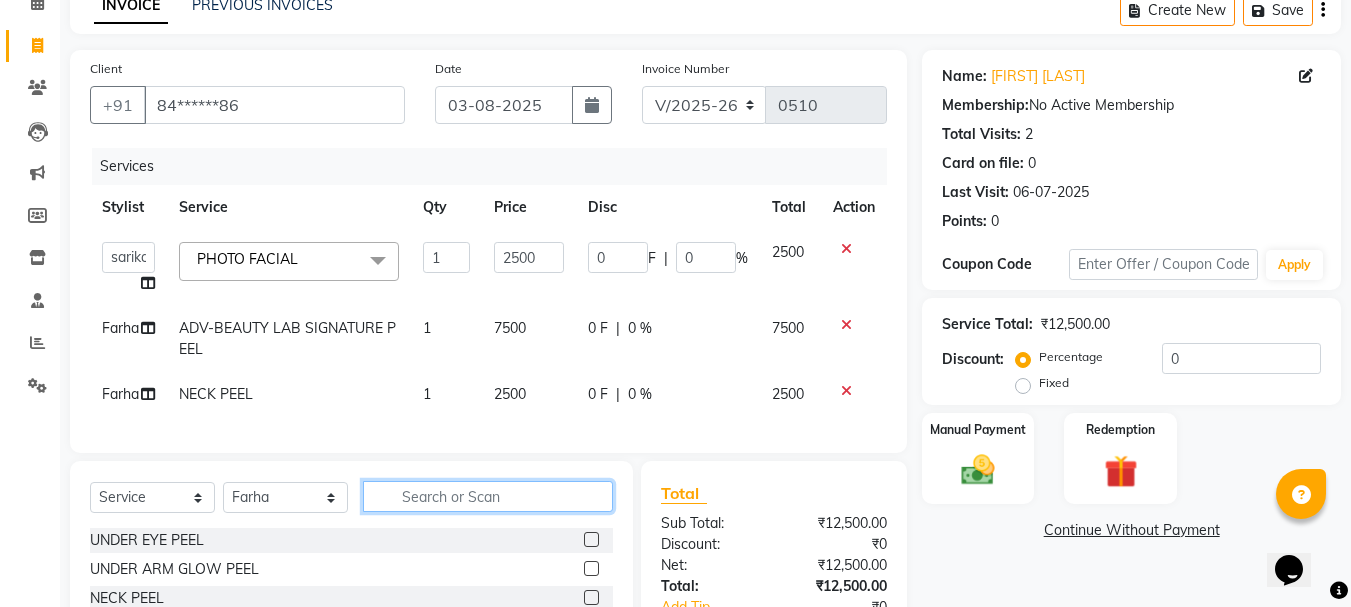 checkbox on "false" 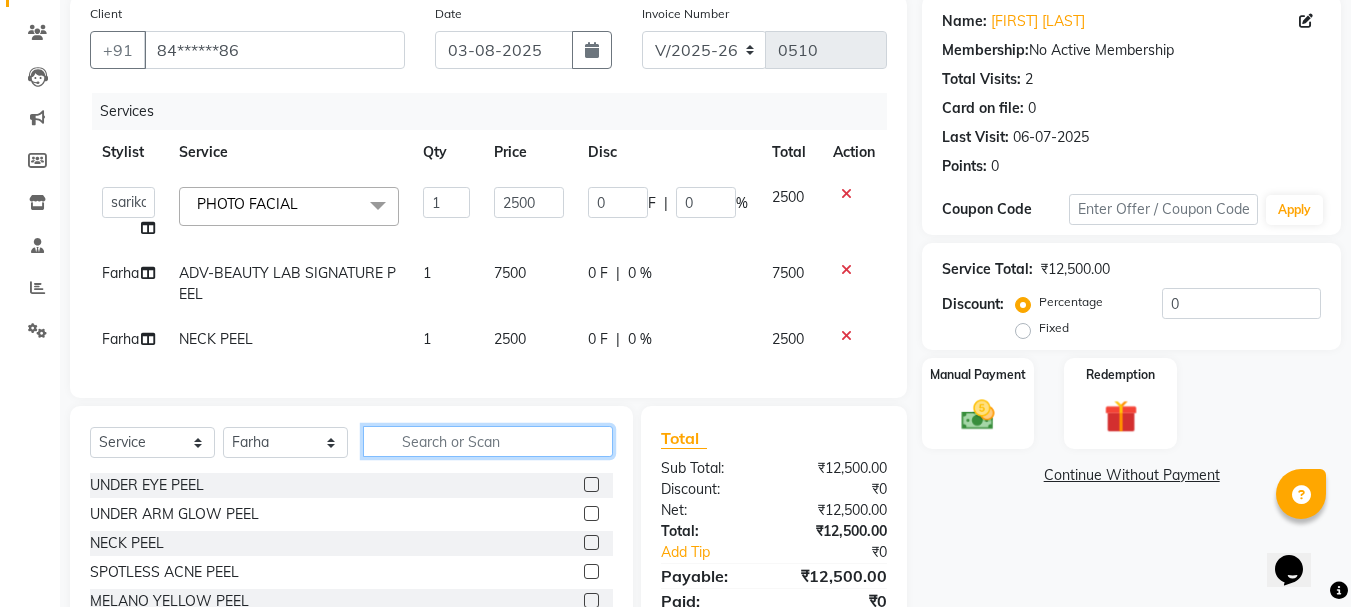 scroll, scrollTop: 200, scrollLeft: 0, axis: vertical 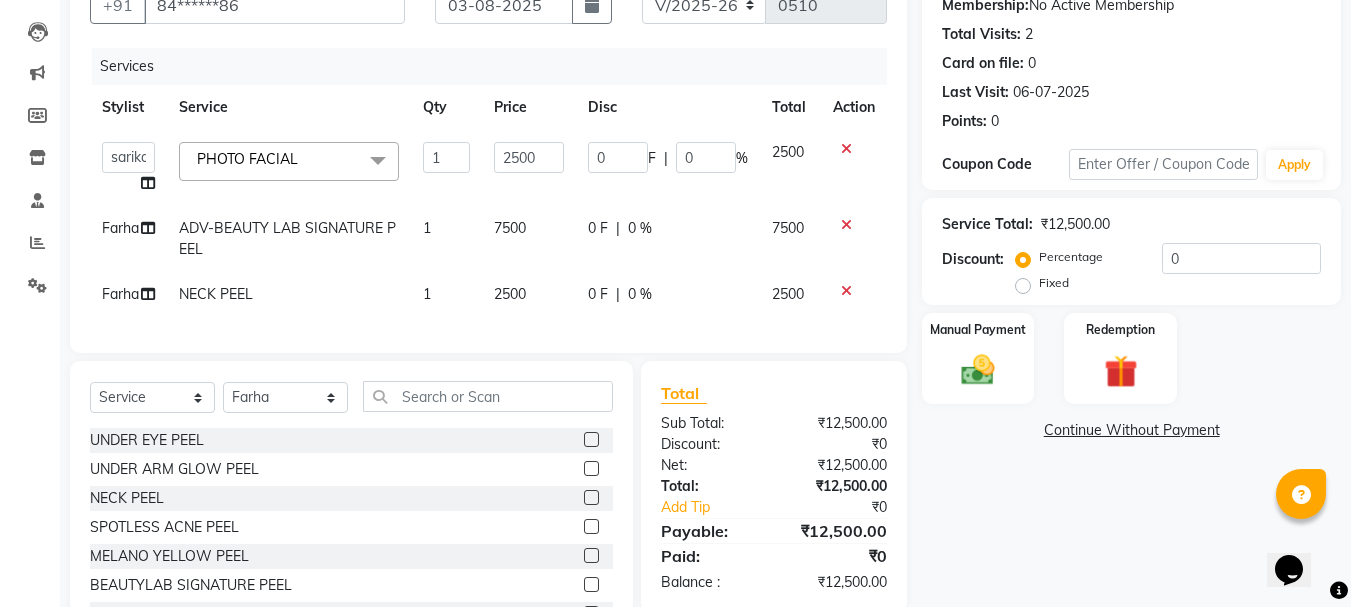 click on "2500" 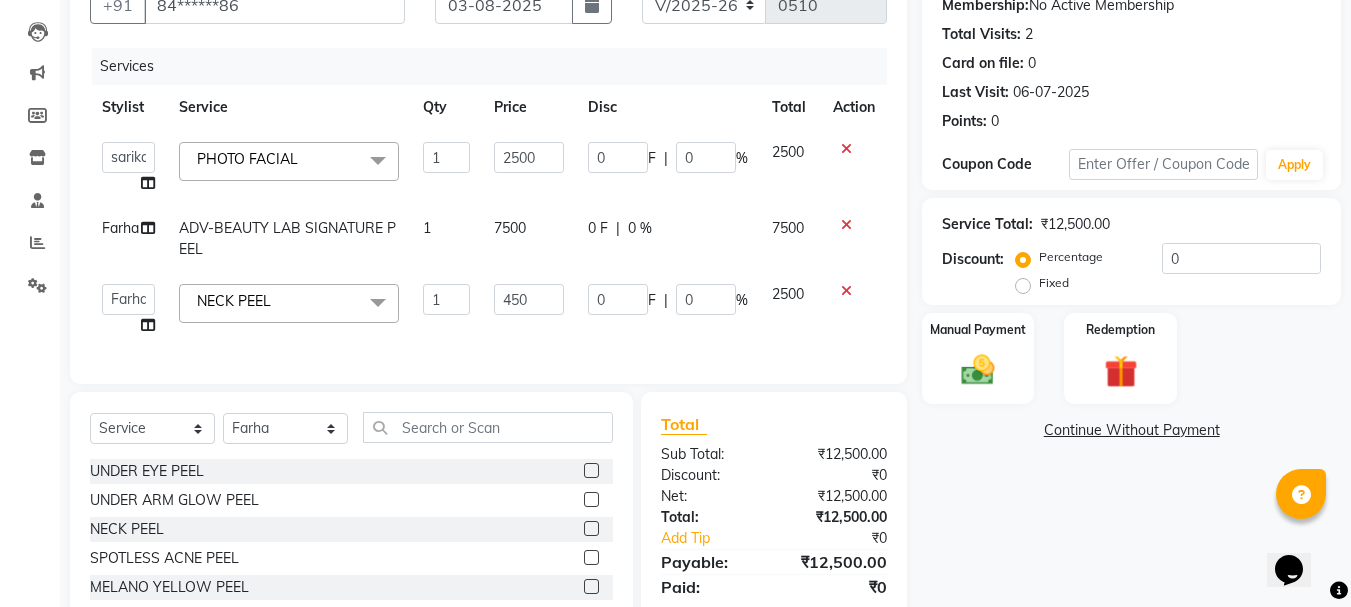 type on "4500" 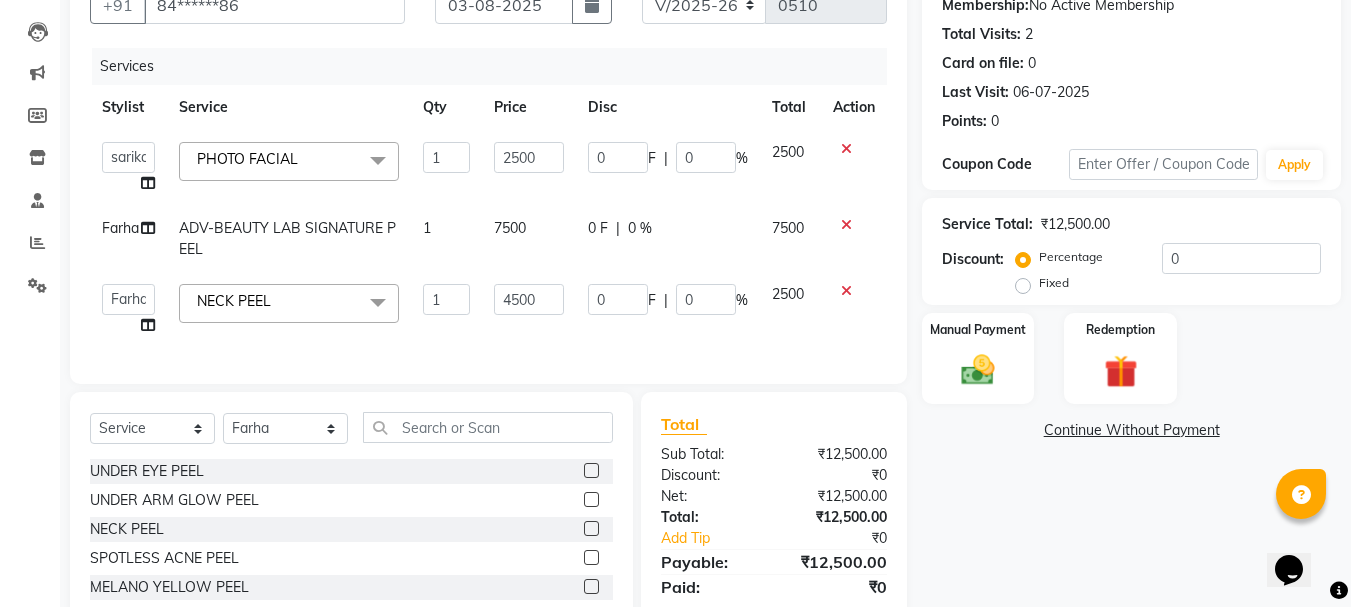 click on "Name: [FIRST] [LAST] Membership:  No Active Membership  Total Visits:  2 Card on file:  0 Last Visit:   06-07-2025 Points:   0  Coupon Code Apply Service Total:  ₹12,500.00  Discount:  Percentage   Fixed  0 Manual Payment Redemption  Continue Without Payment" 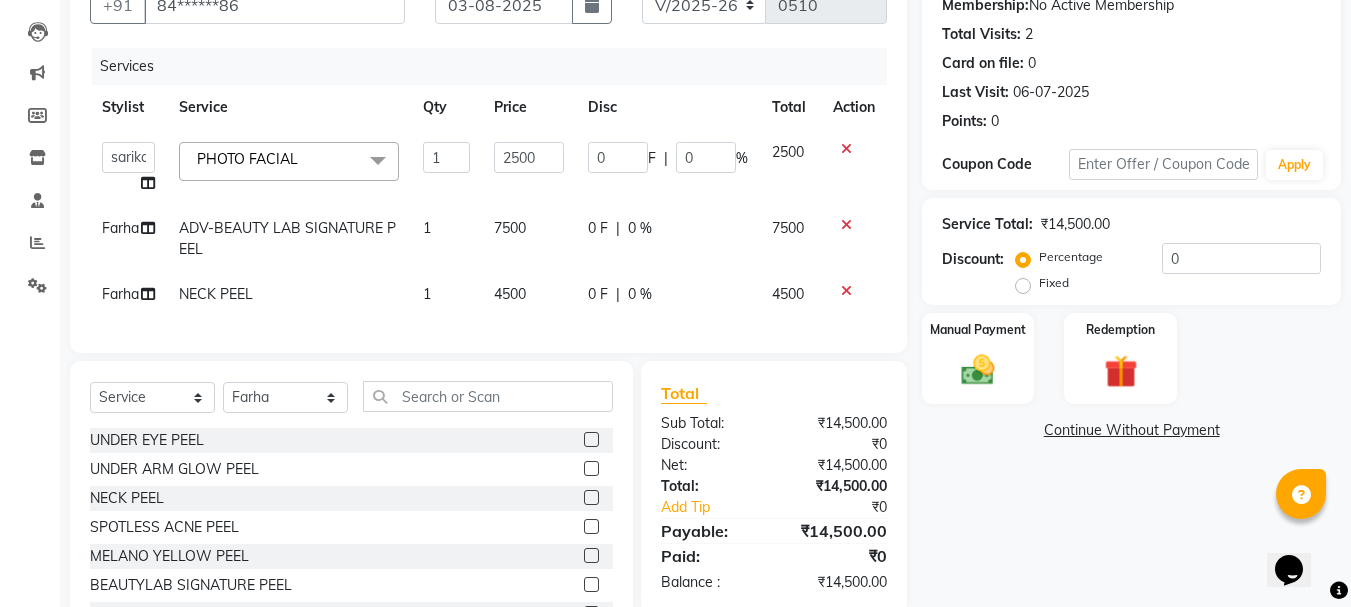 click on "Name: [FIRST] [LAST] Membership:  No Active Membership  Total Visits:  2 Card on file:  0 Last Visit:   06-07-2025 Points:   0  Coupon Code Apply Service Total:  ₹14,500.00  Discount:  Percentage   Fixed  0 Manual Payment Redemption  Continue Without Payment" 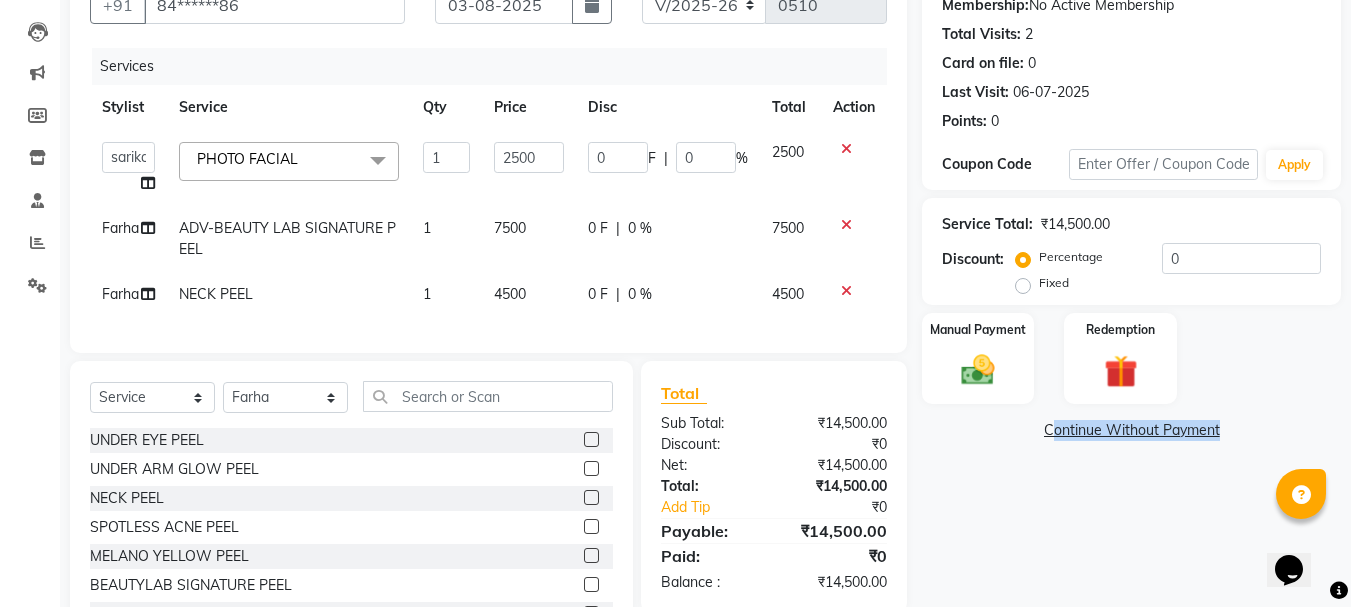 click on "Name: [FIRST] [LAST] Membership:  No Active Membership  Total Visits:  2 Card on file:  0 Last Visit:   06-07-2025 Points:   0  Coupon Code Apply Service Total:  ₹14,500.00  Discount:  Percentage   Fixed  0 Manual Payment Redemption  Continue Without Payment" 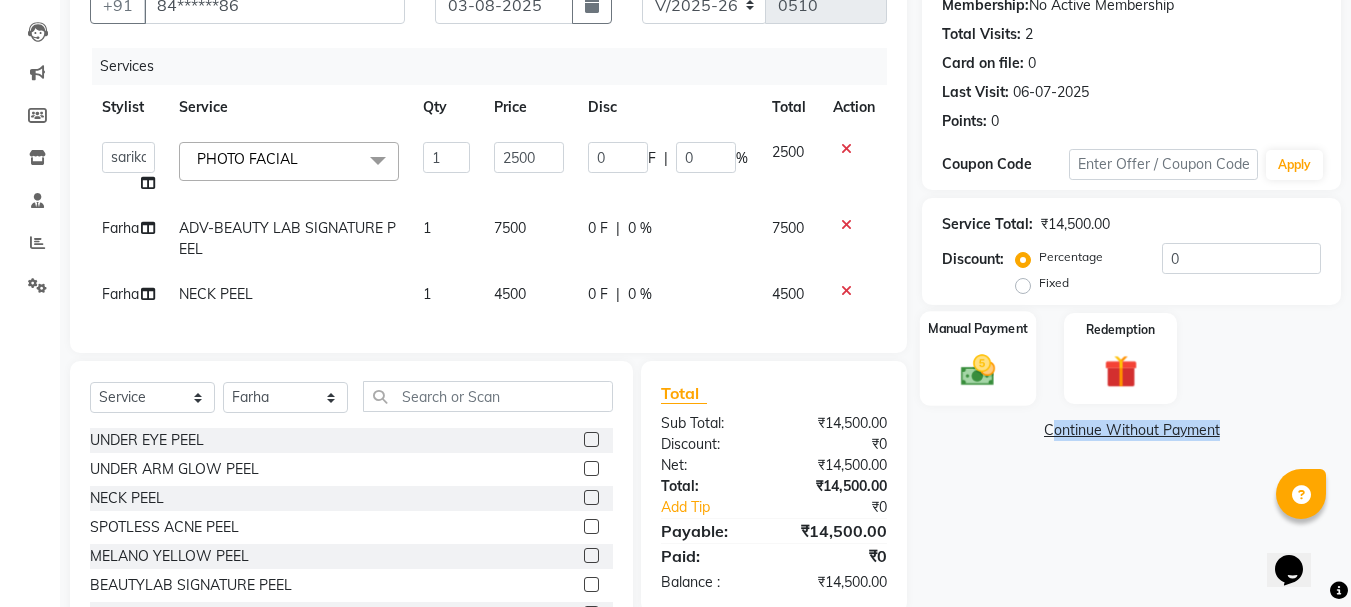 click 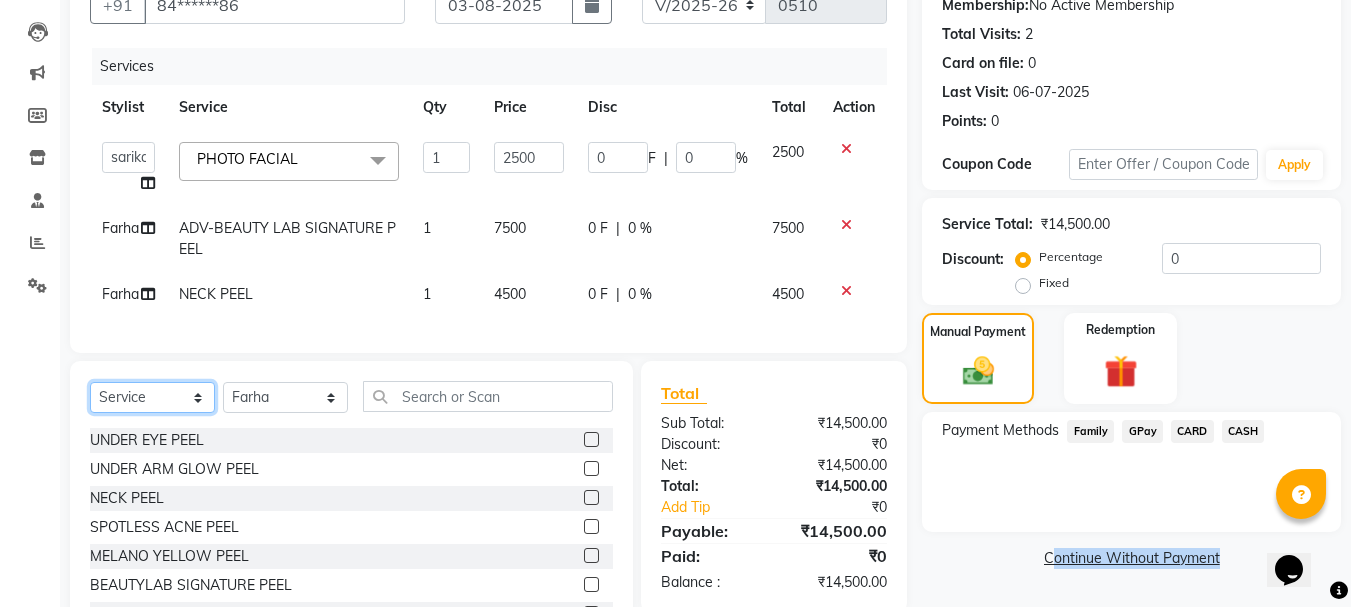 click on "Select  Service  Product  Membership  Package Voucher Prepaid Gift Card" 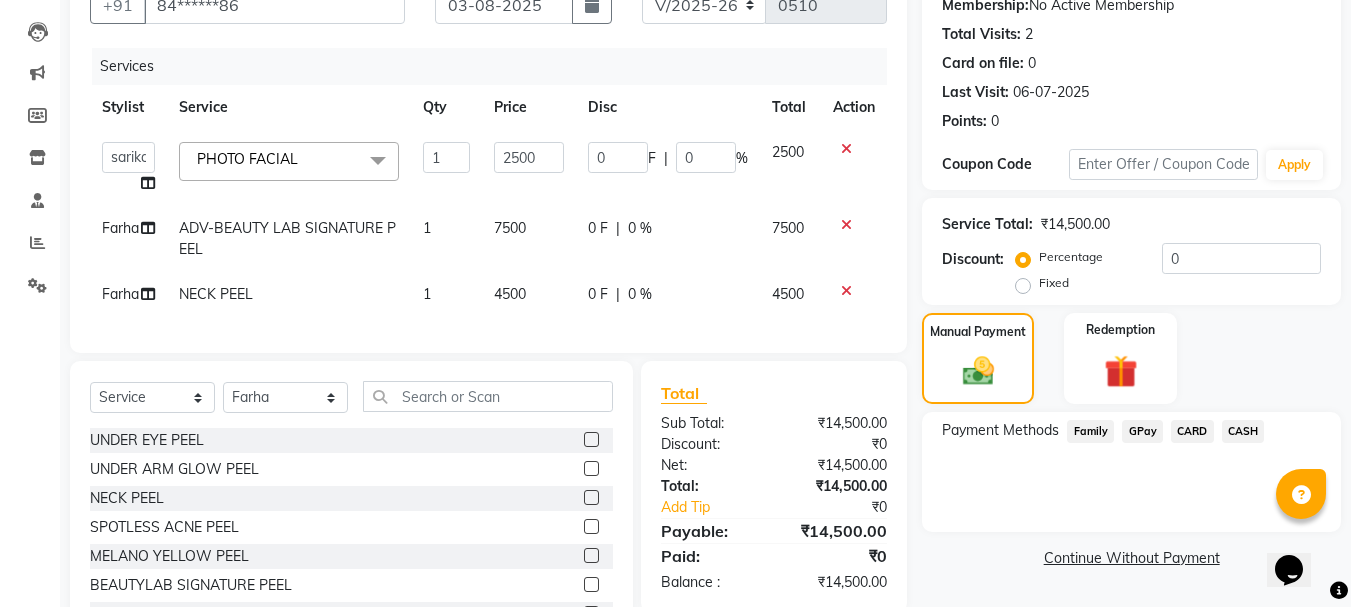 click on "Payment Methods  Family   GPay   CARD   CASH" 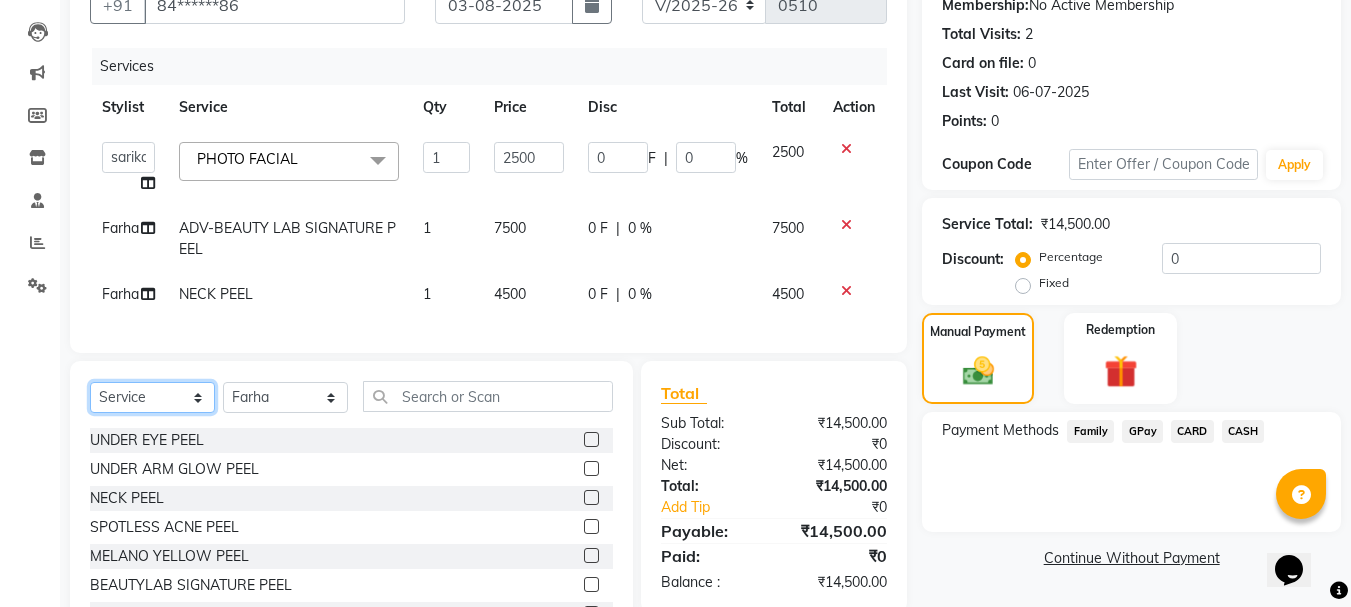 click on "Select  Service  Product  Membership  Package Voucher Prepaid Gift Card" 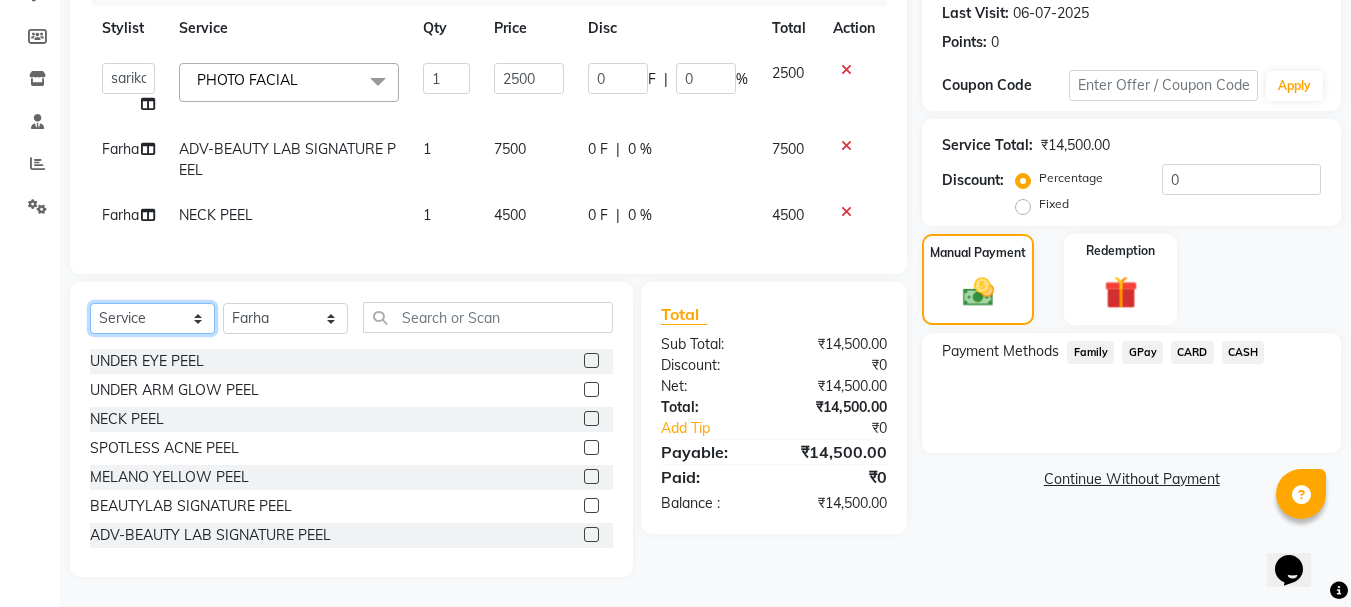 click on "Select  Service  Product  Membership  Package Voucher Prepaid Gift Card" 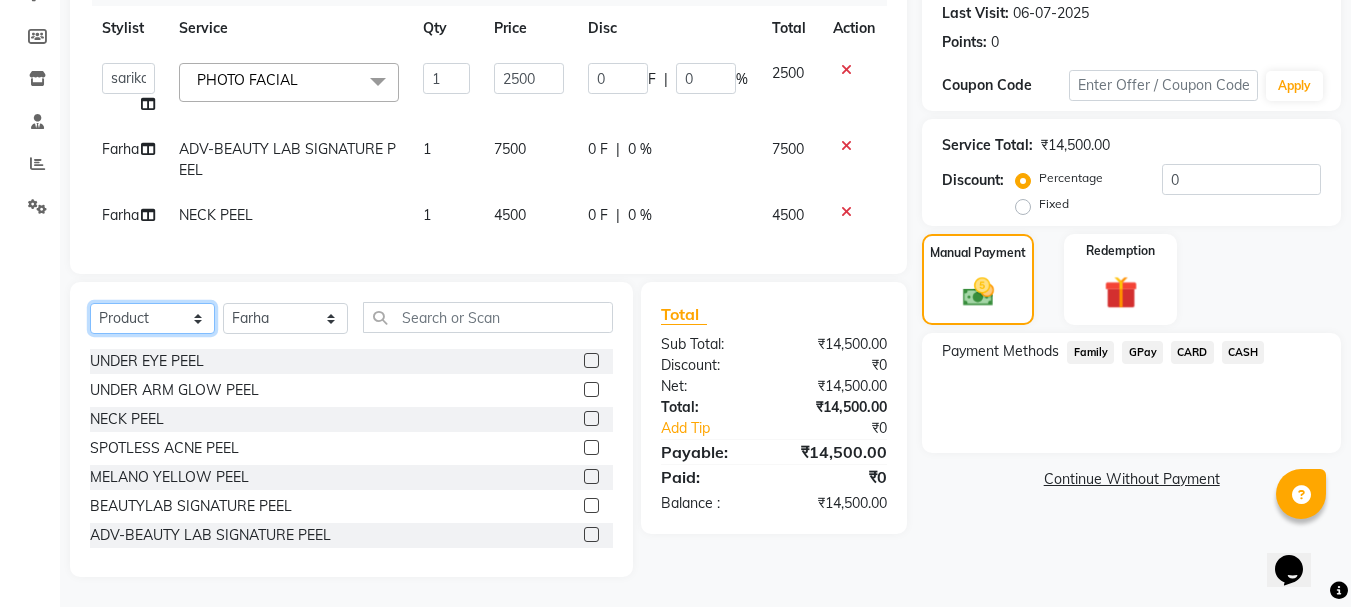 click on "Select  Service  Product  Membership  Package Voucher Prepaid Gift Card" 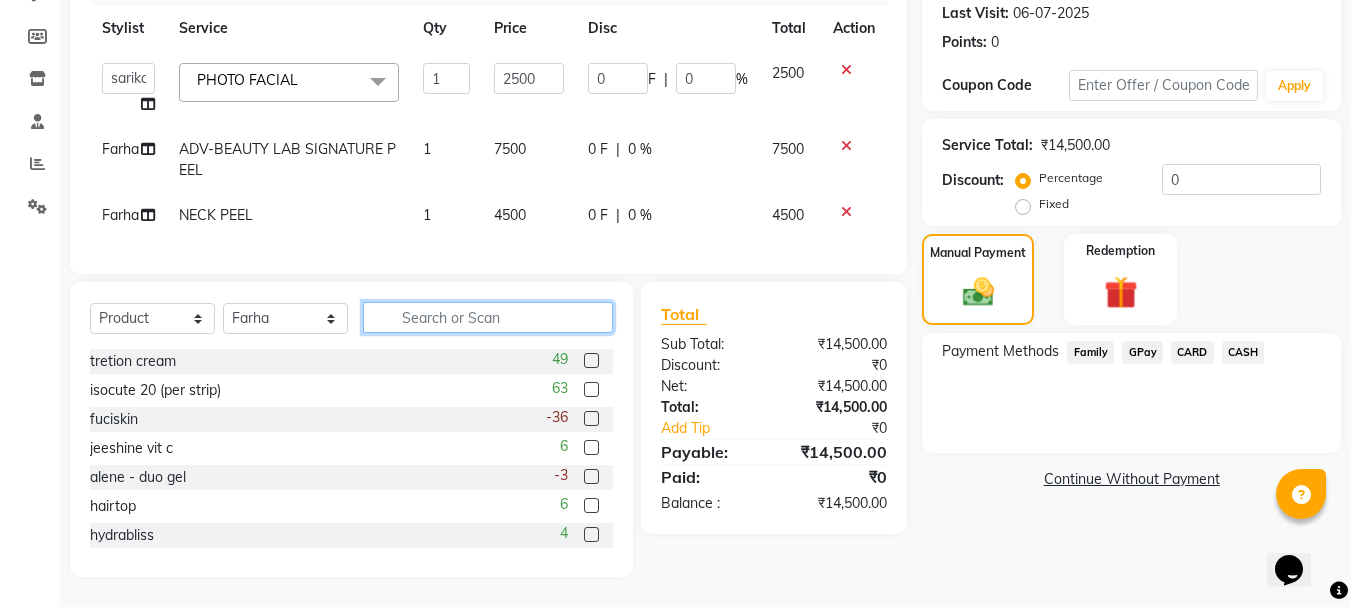 click 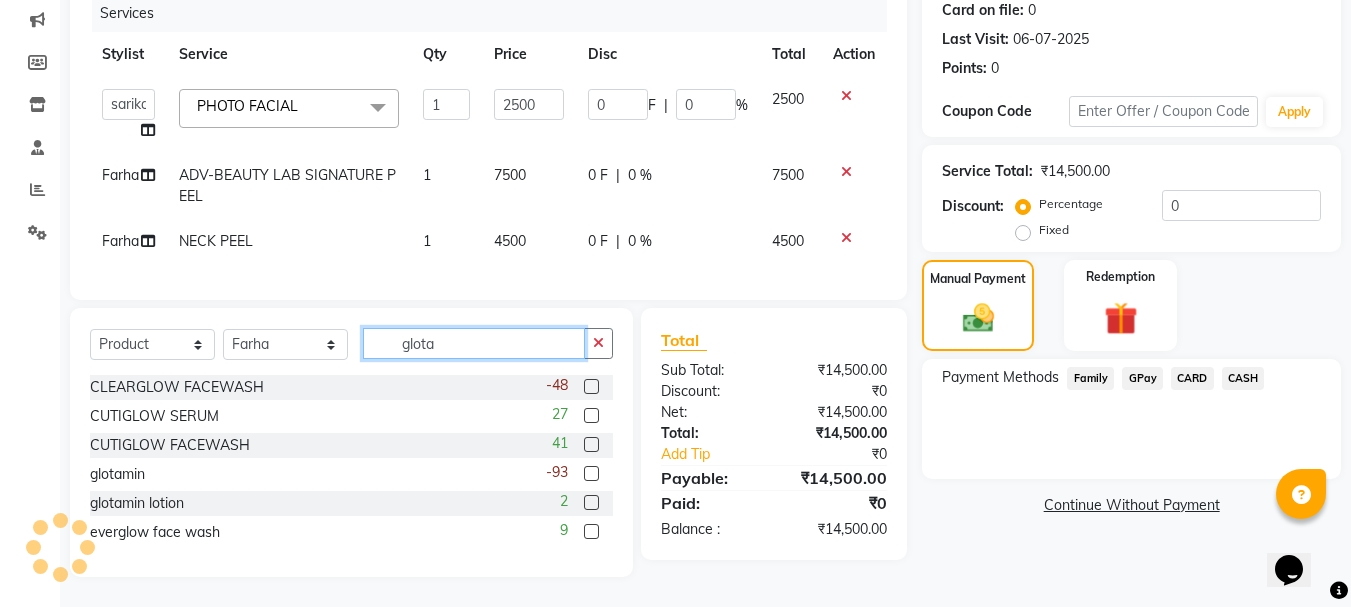 scroll, scrollTop: 251, scrollLeft: 0, axis: vertical 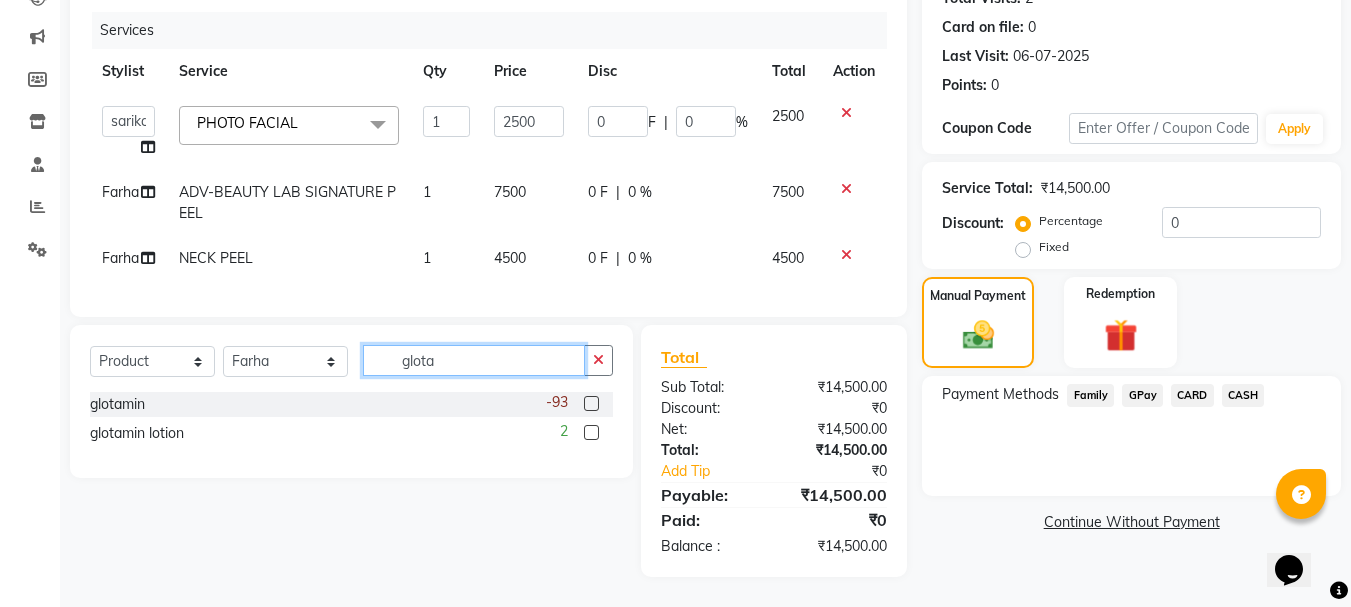 type on "glota" 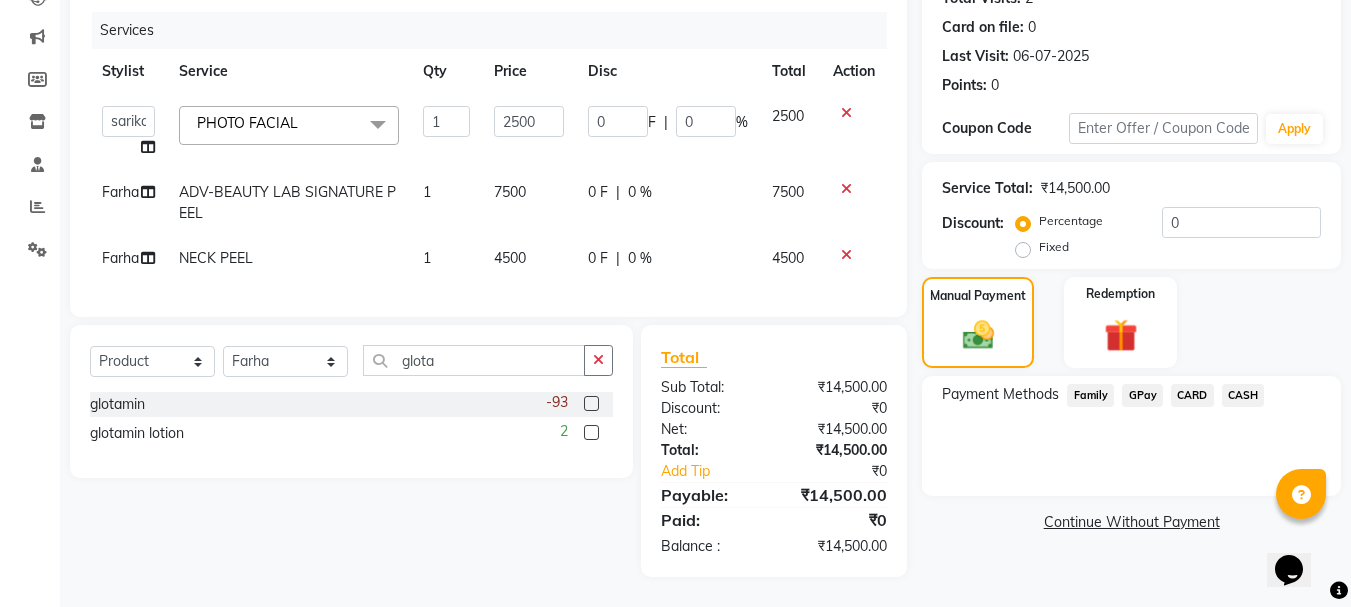 click 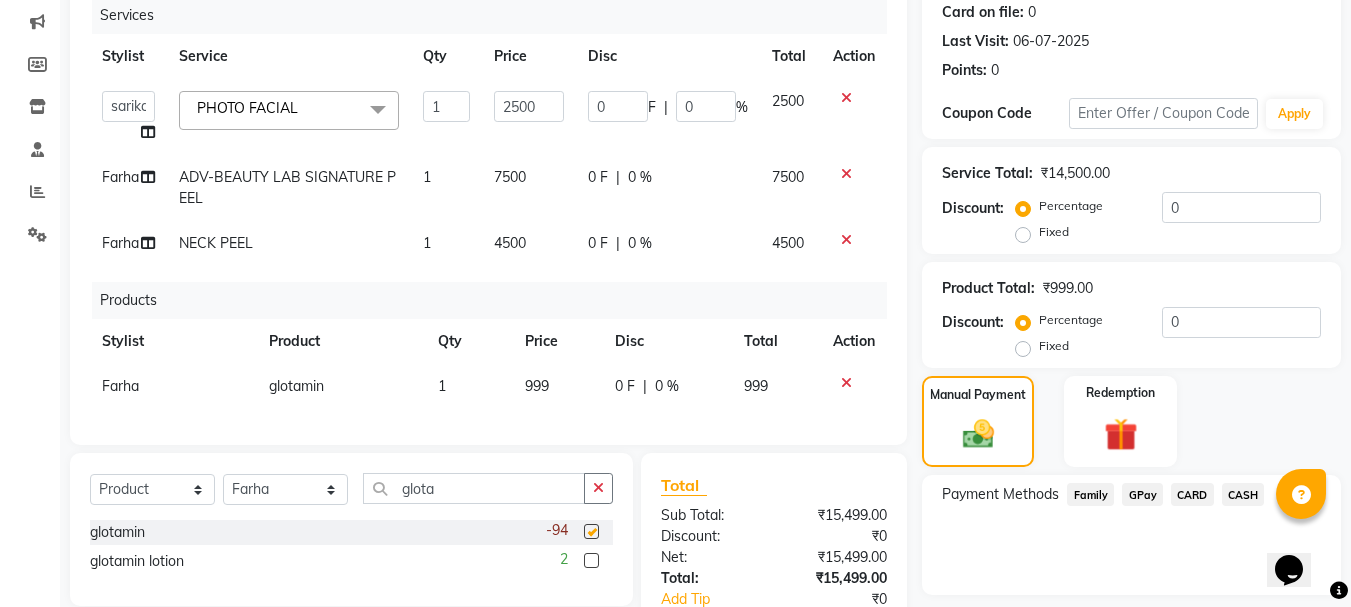 checkbox on "false" 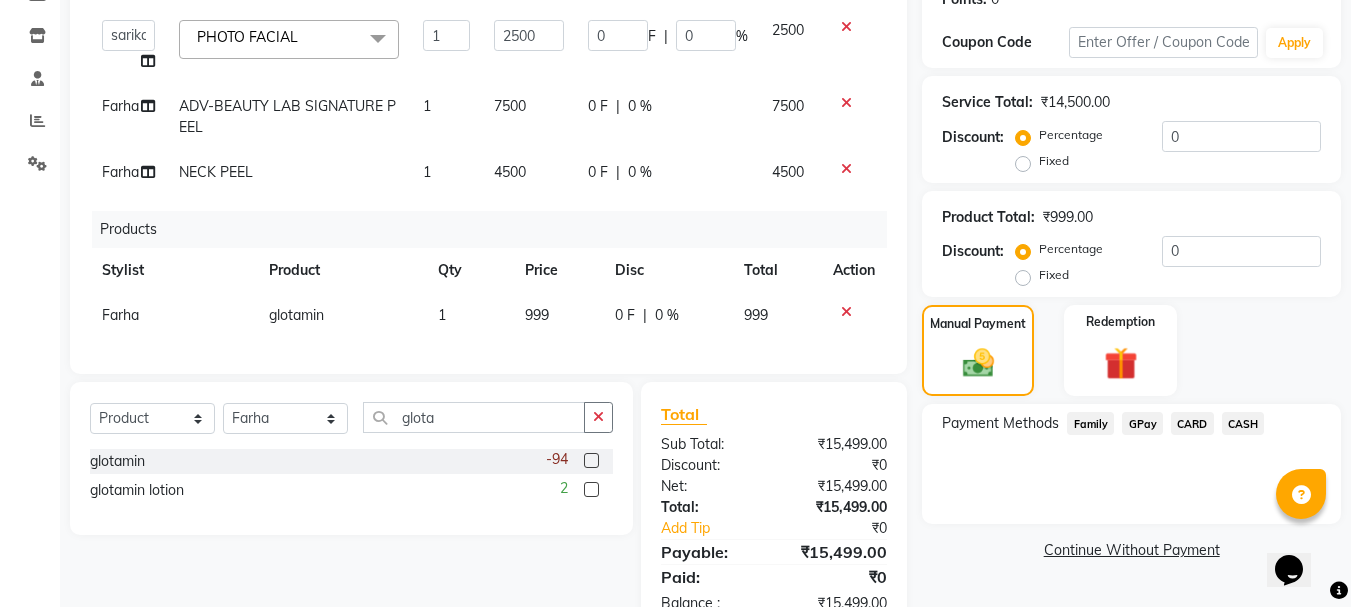 scroll, scrollTop: 394, scrollLeft: 0, axis: vertical 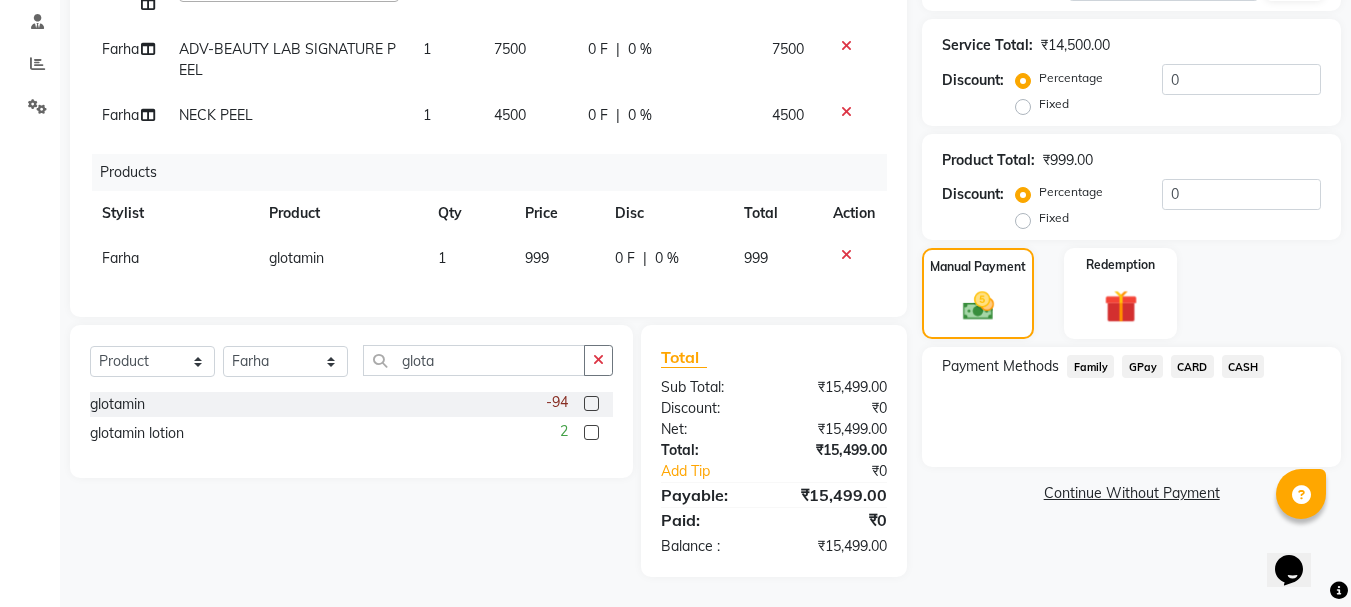 click on "999" 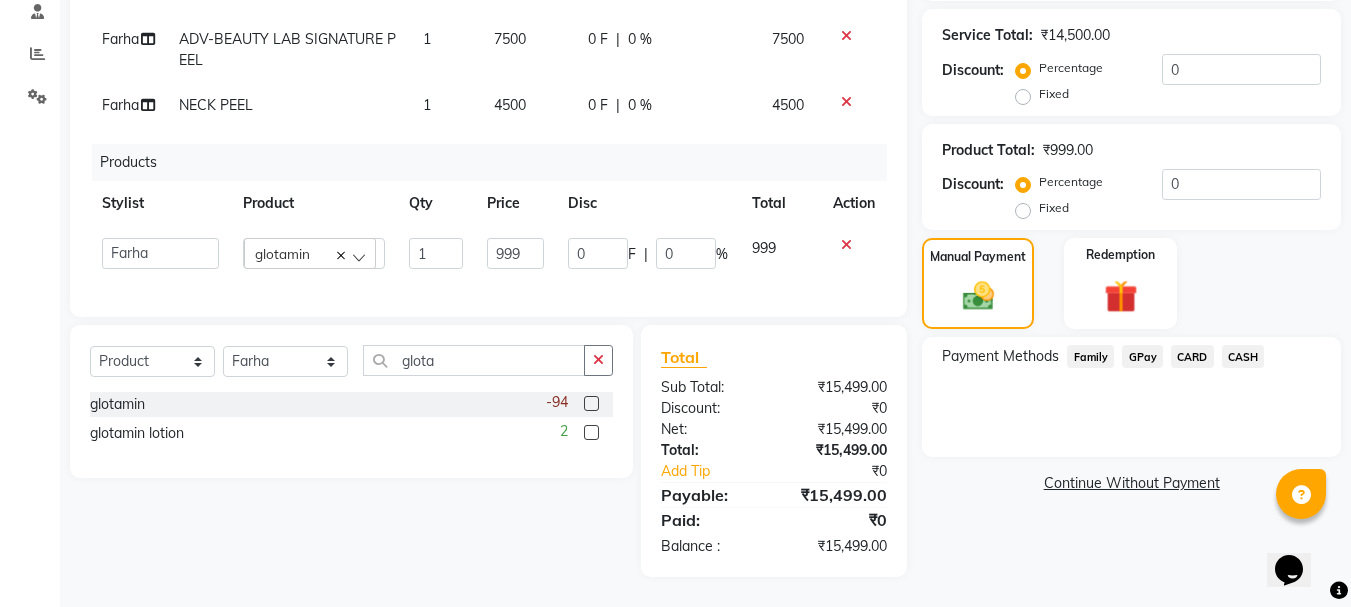 click on "0 F | 0 %" 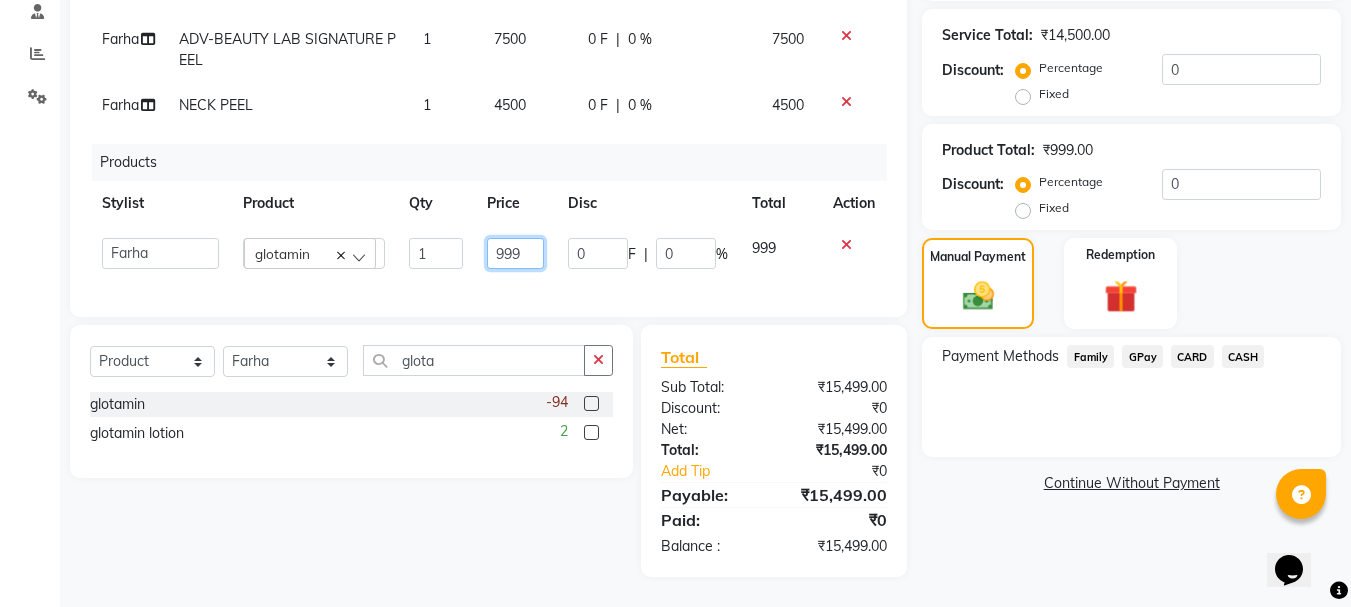 click on "999" 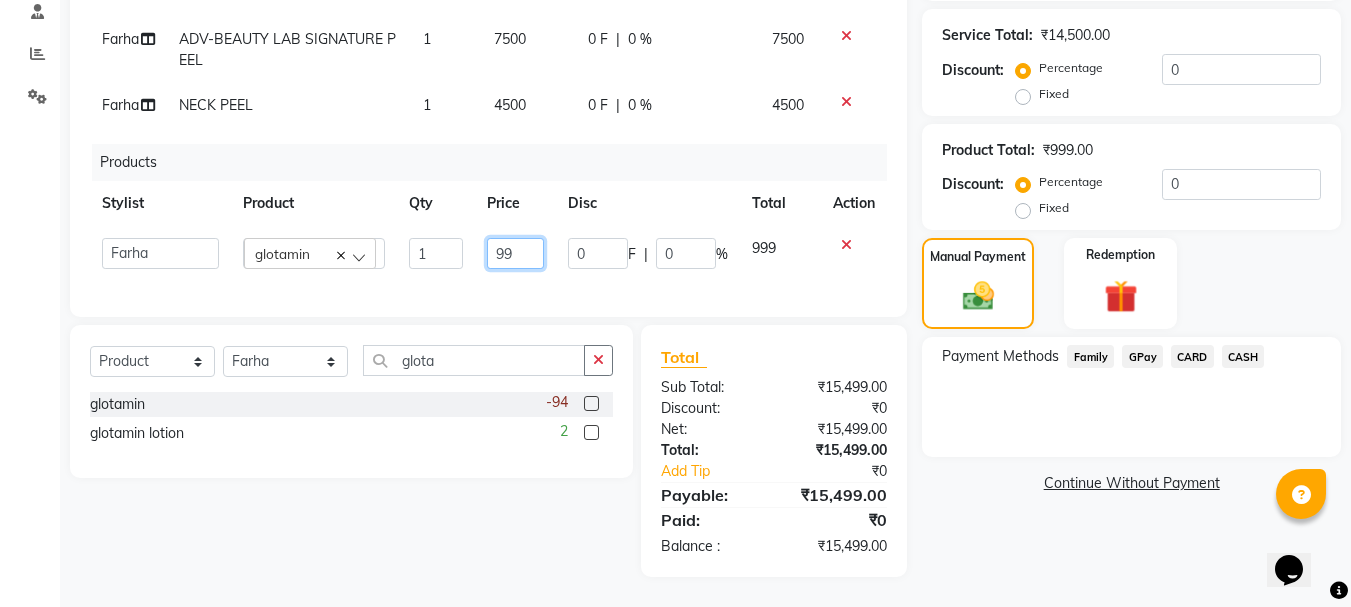 type on "9" 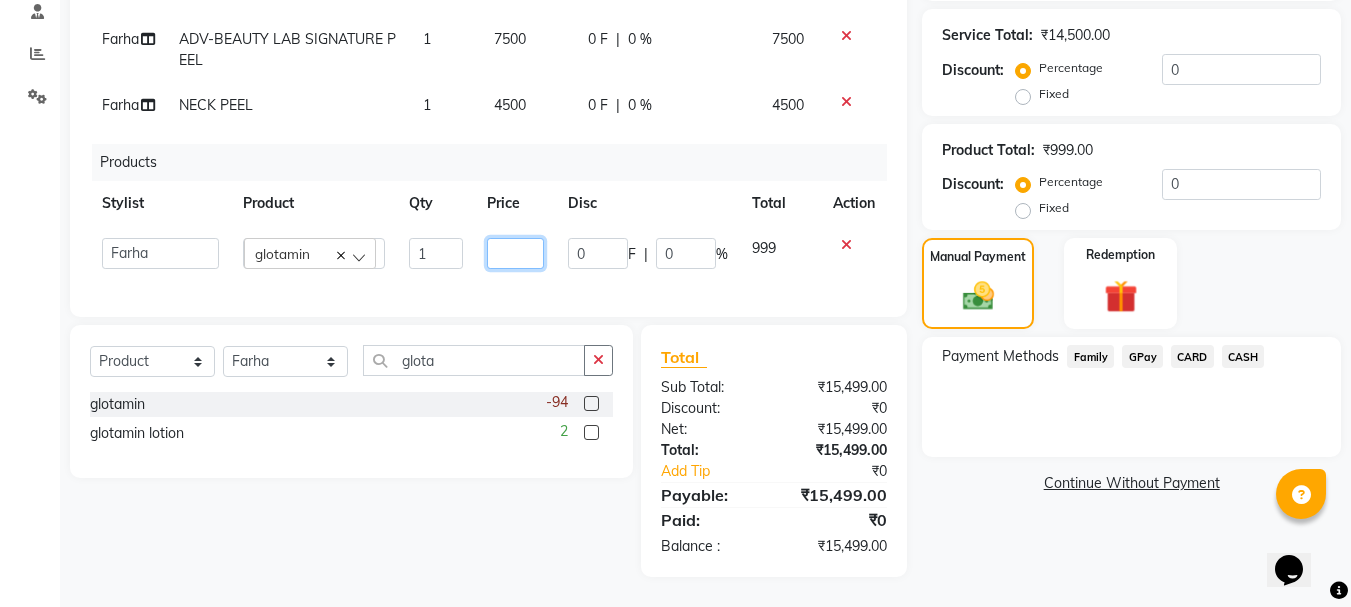 type on "3" 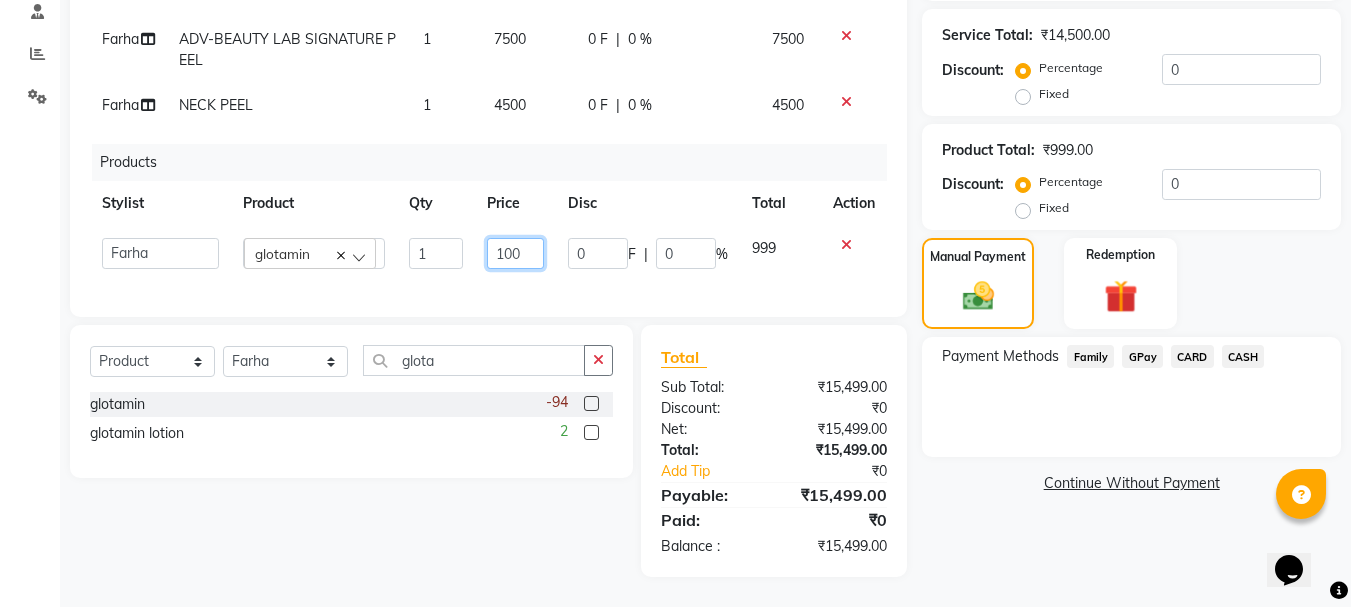 type on "1000" 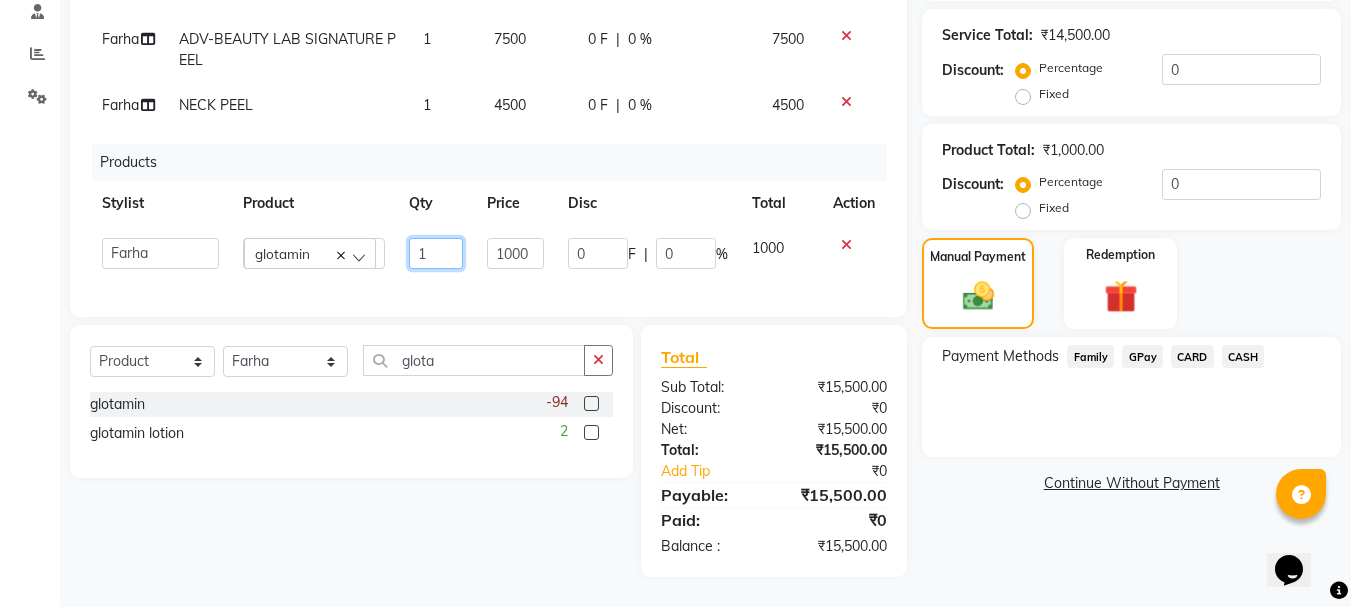click on "1" 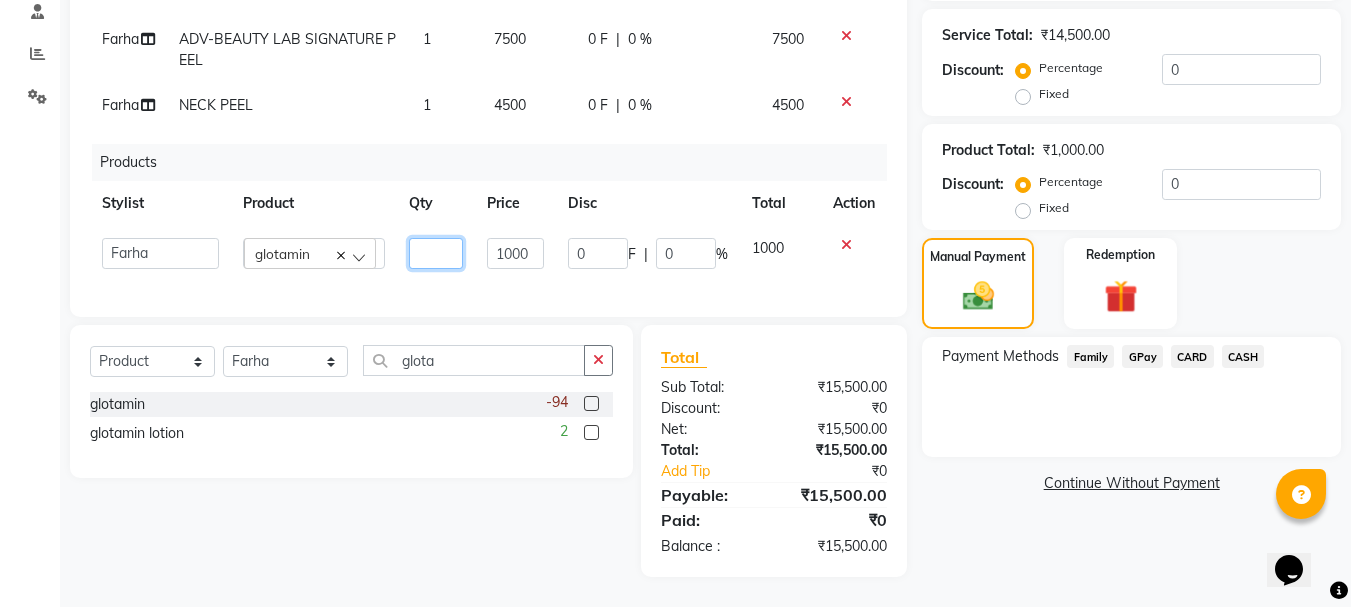 type on "2" 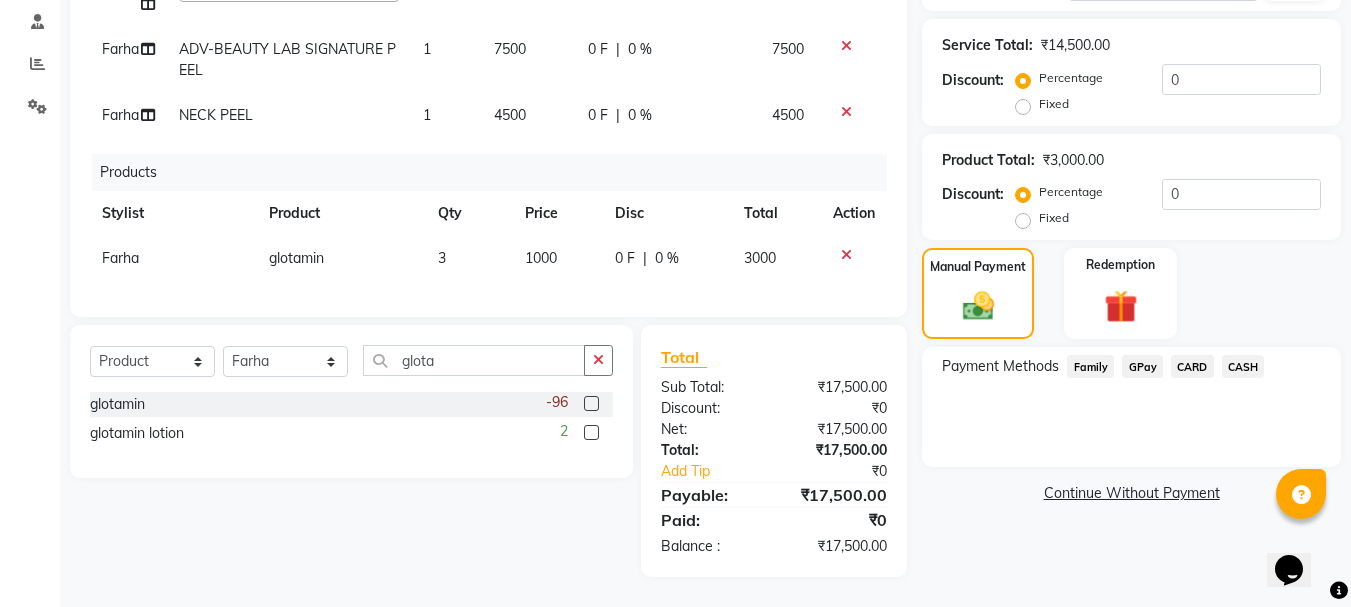 click on "Name: [FIRST] [LAST] Membership:  No Active Membership  Total Visits:  2 Card on file:  0 Last Visit:   06-07-2025 Points:   0  Coupon Code Apply Service Total:  ₹14,500.00  Discount:  Percentage   Fixed  0 Product Total:  ₹3,000.00  Discount:  Percentage   Fixed  0 Manual Payment Redemption Payment Methods  Family   GPay   CARD   CASH   Continue Without Payment" 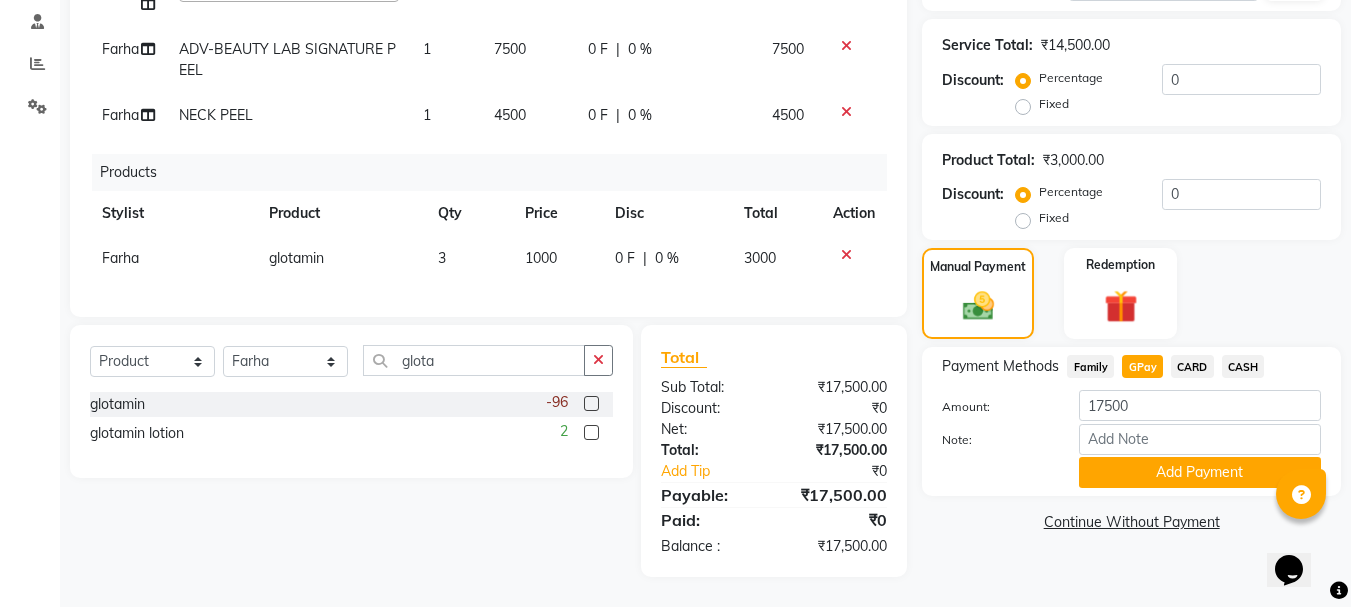 click on "CASH" 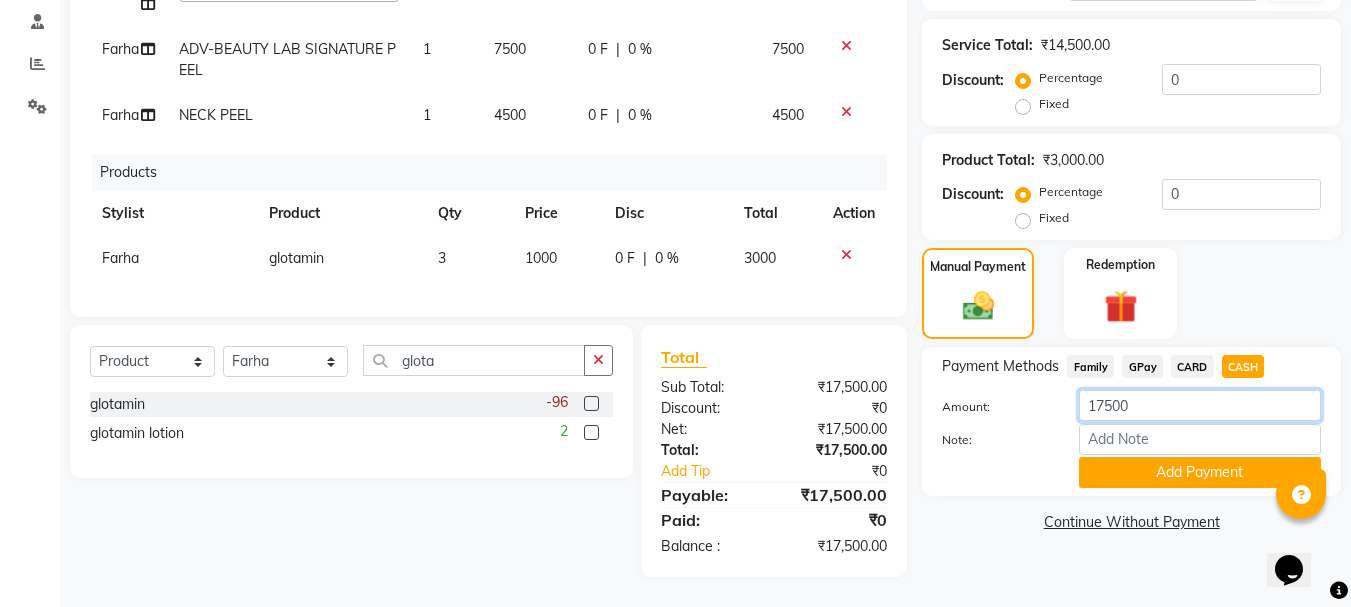click on "17500" 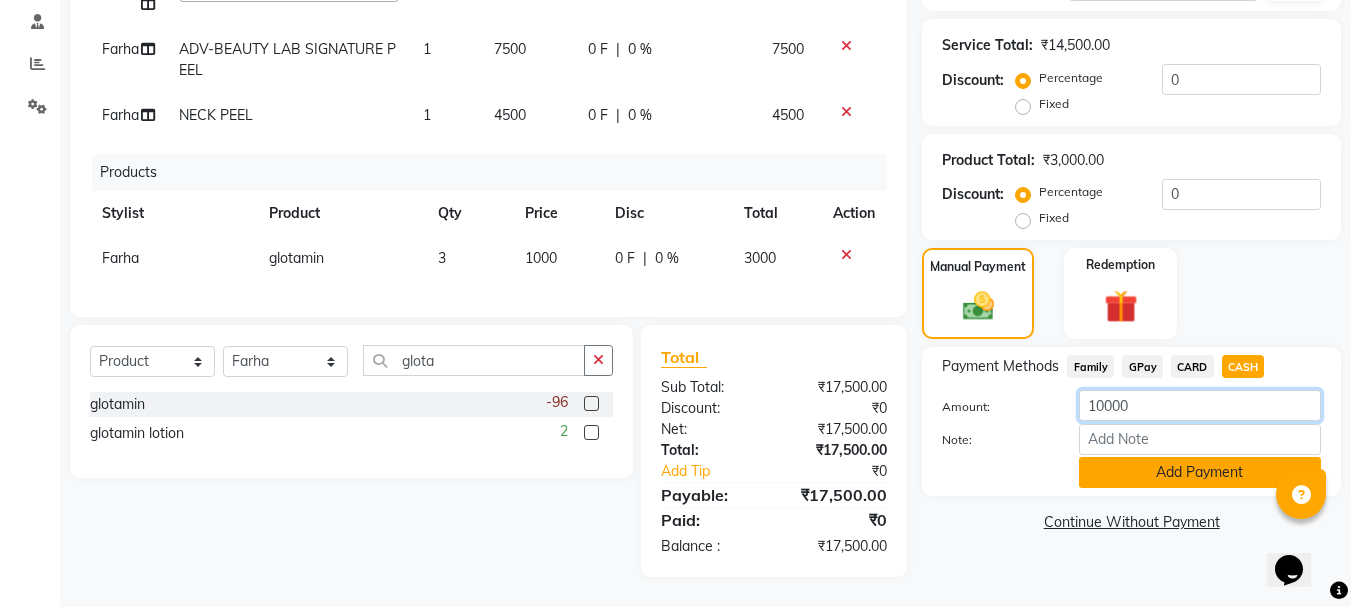type on "10000" 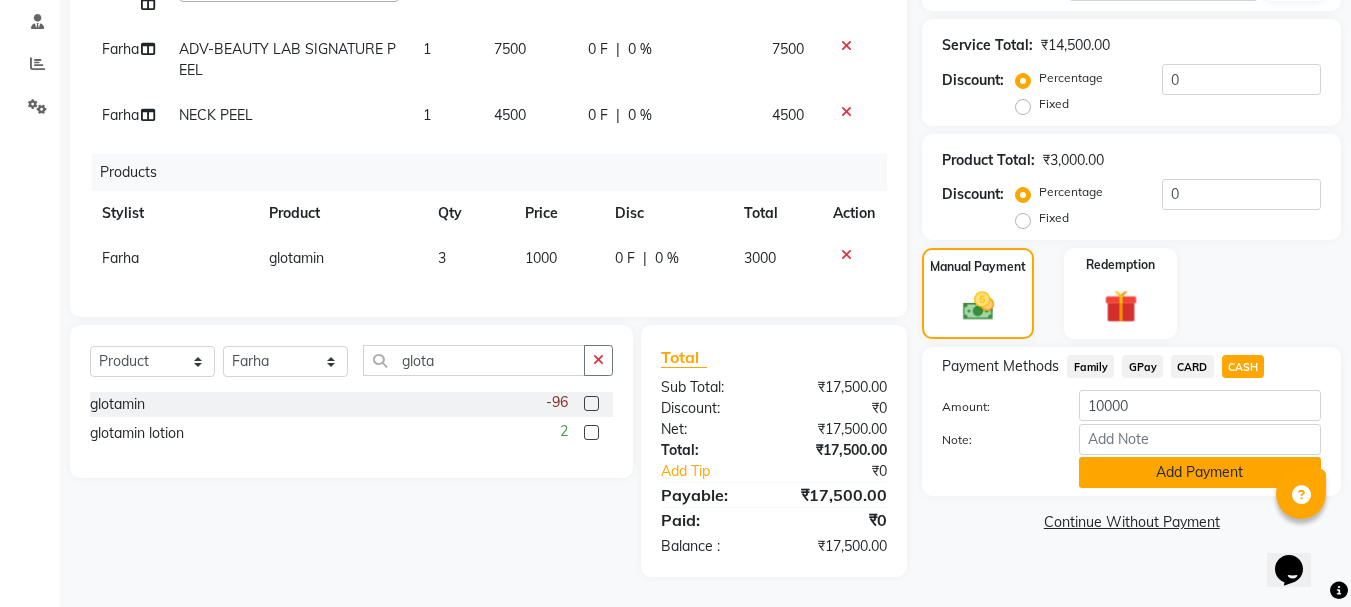 click on "Add Payment" 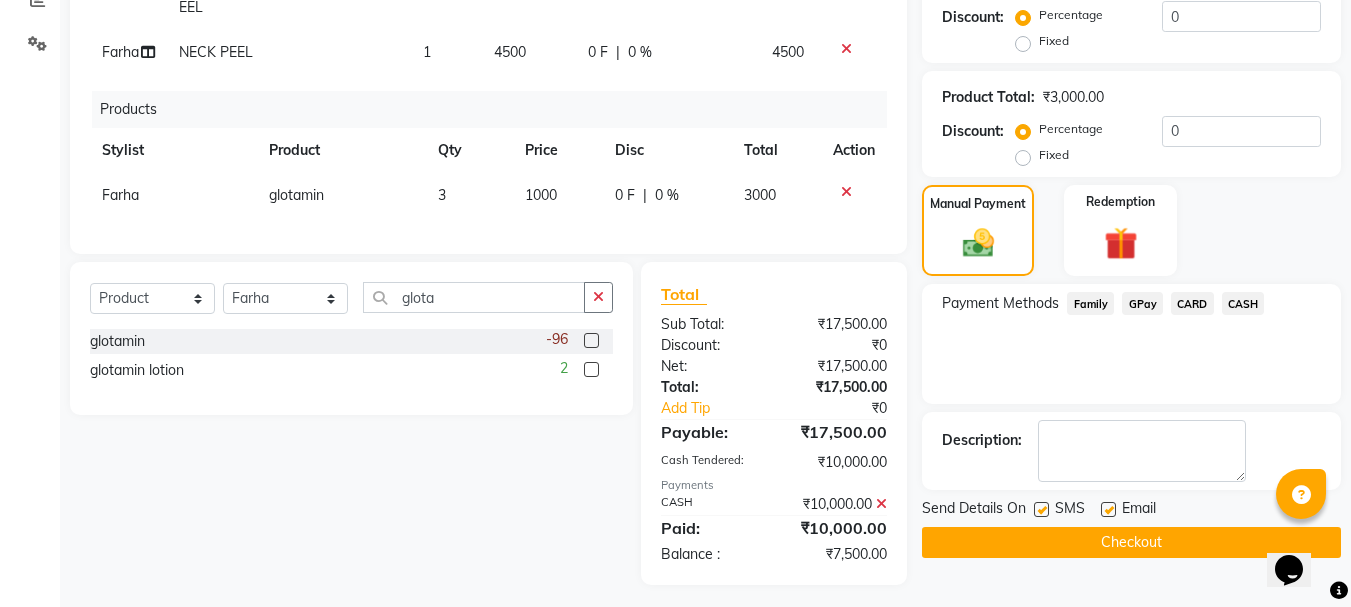 scroll, scrollTop: 465, scrollLeft: 0, axis: vertical 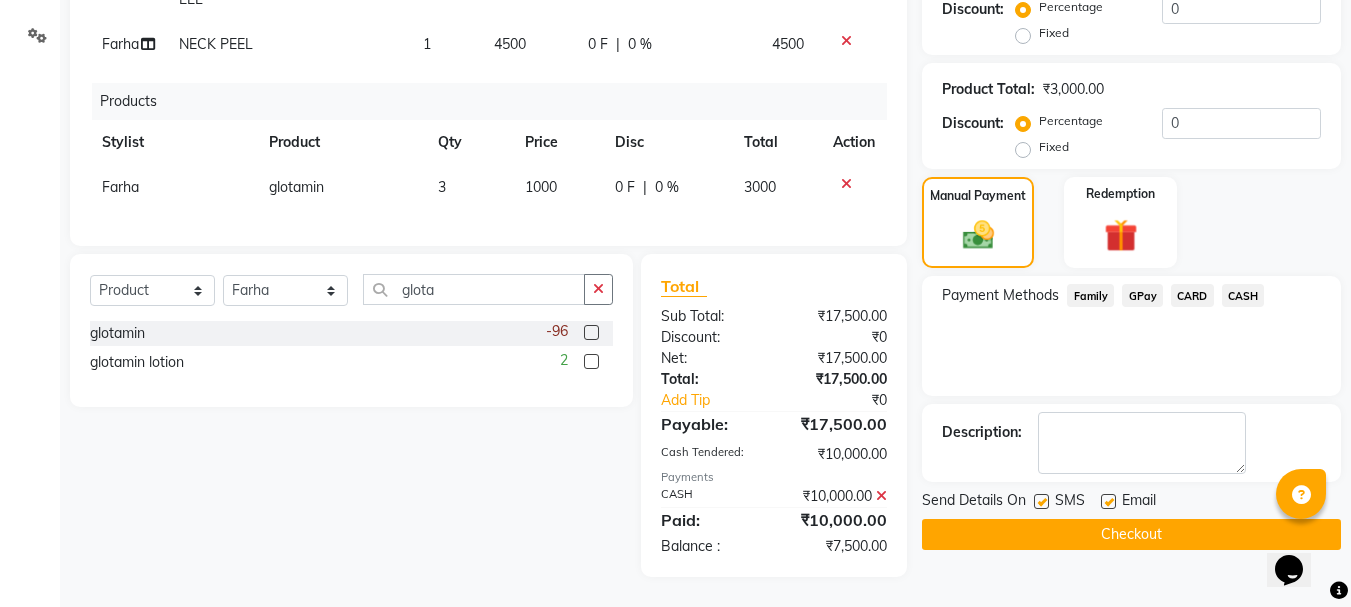 click on "GPay" 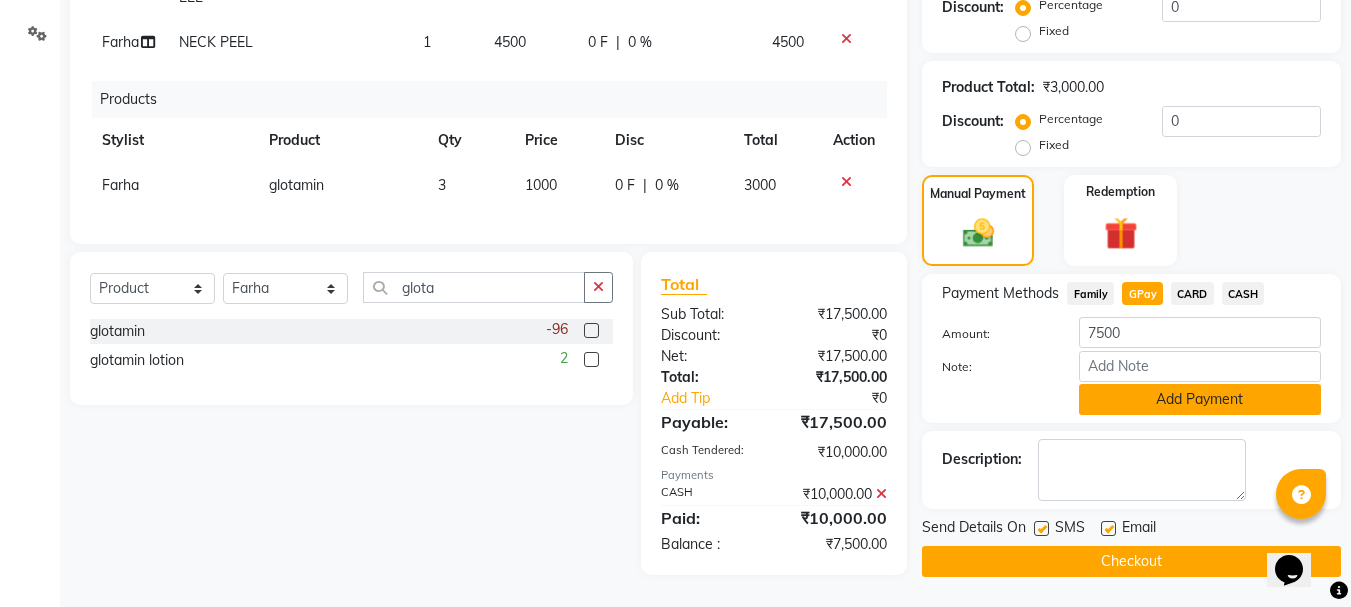 click on "Add Payment" 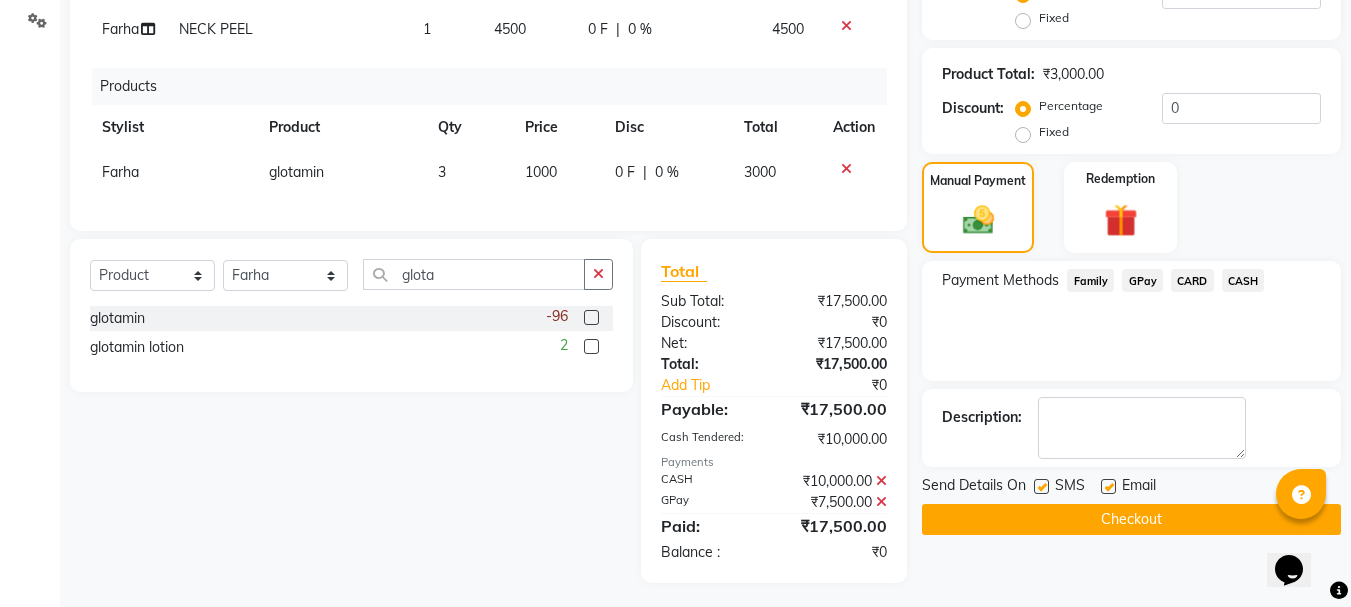 click on "Checkout" 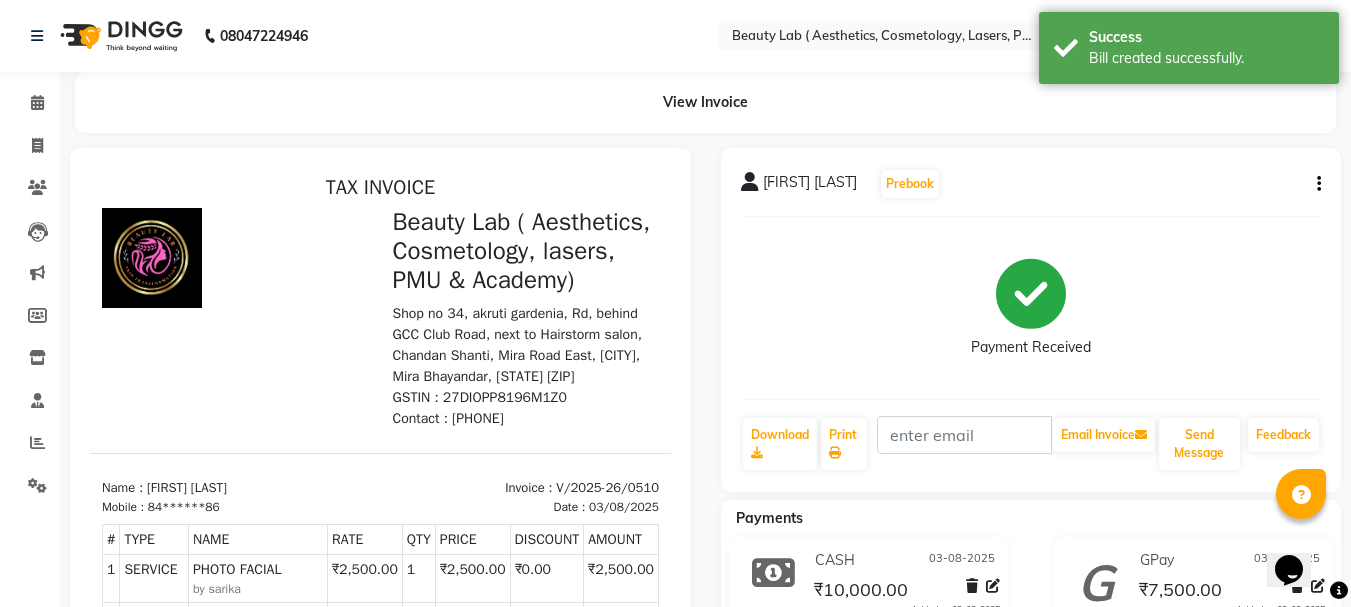 scroll, scrollTop: 0, scrollLeft: 0, axis: both 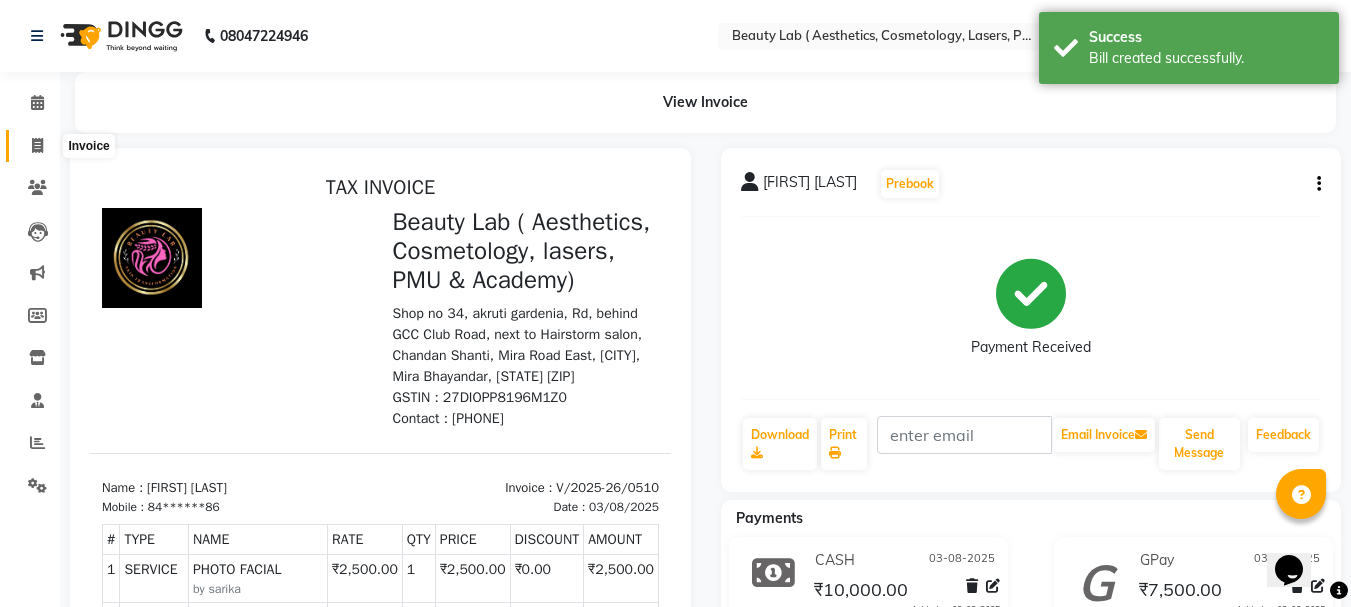 click 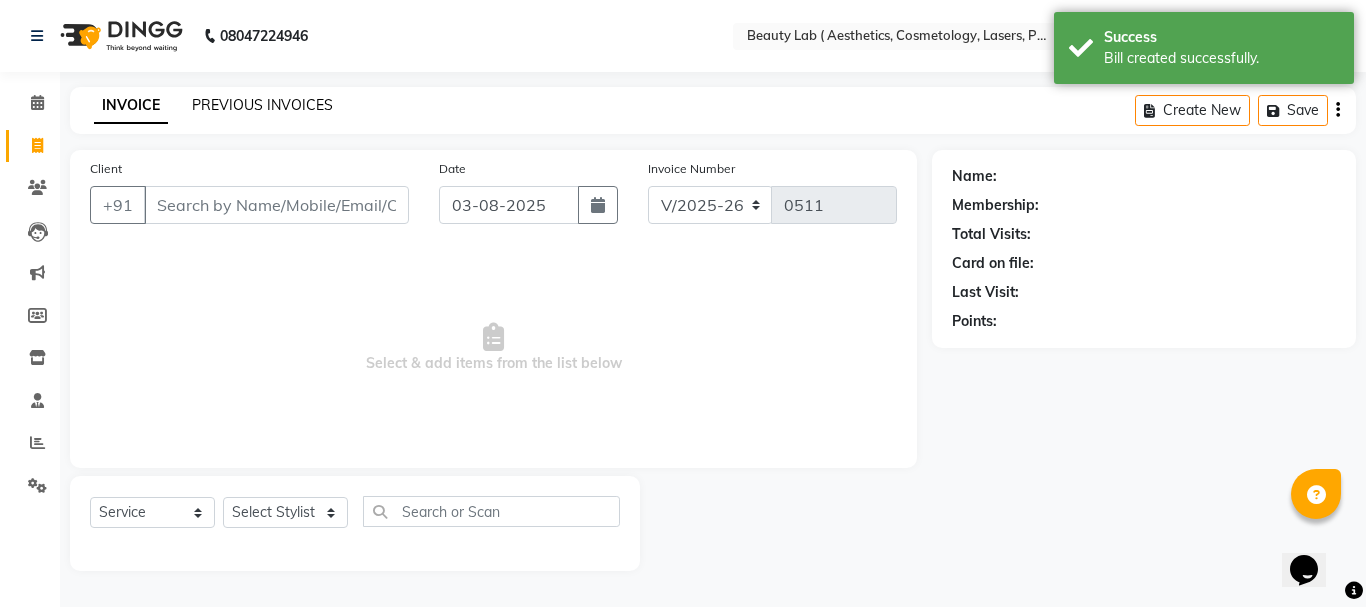 click on "PREVIOUS INVOICES" 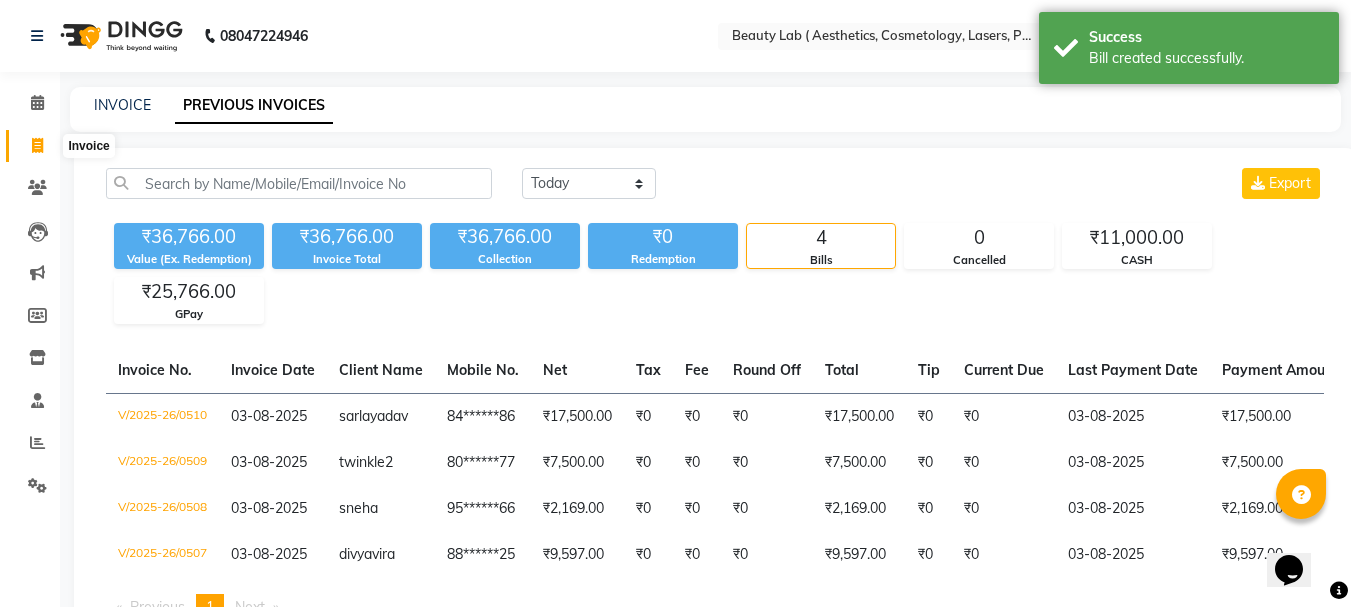 click 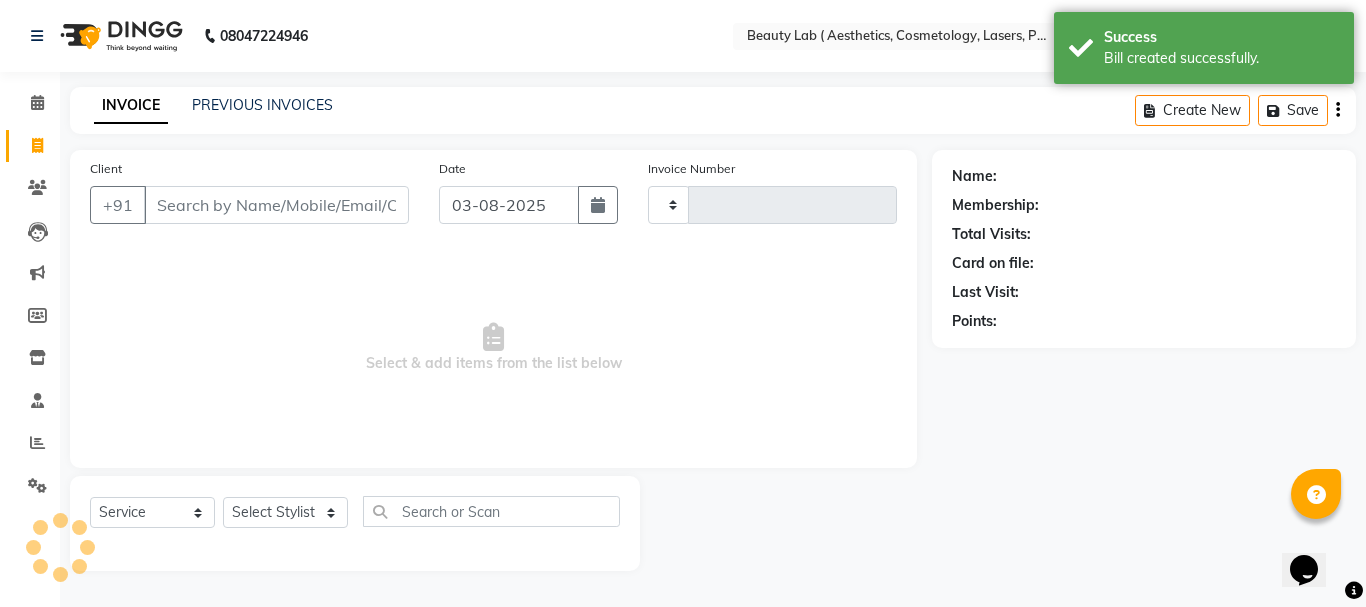 type on "0511" 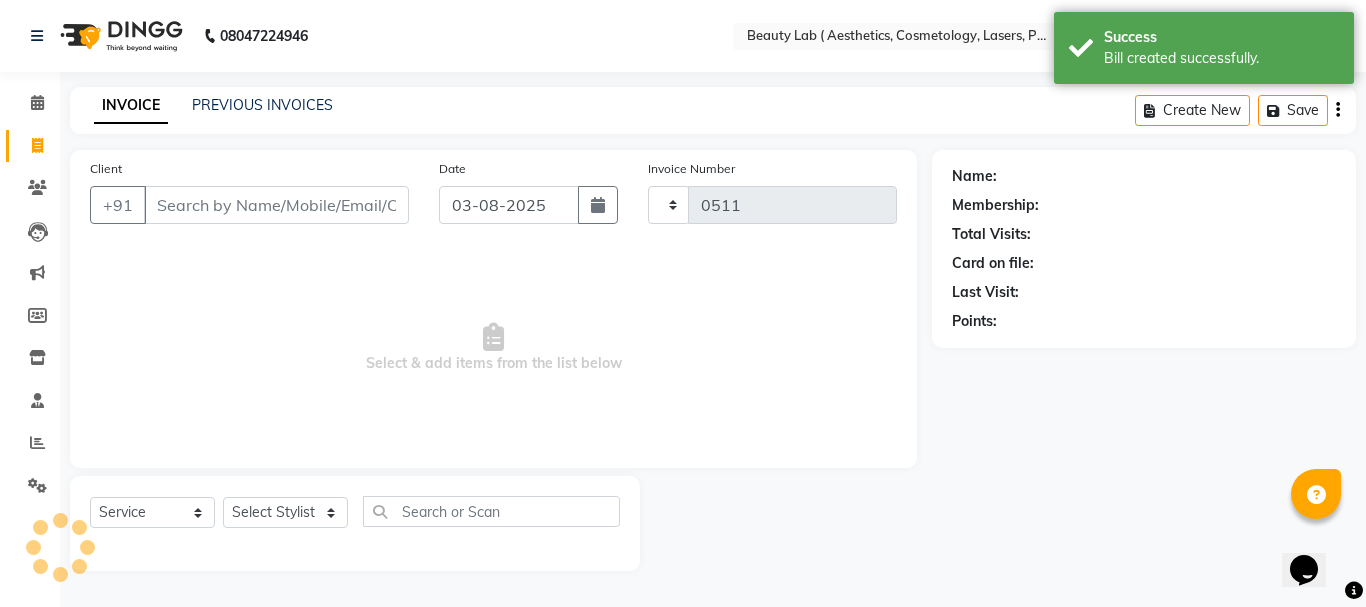 select on "7169" 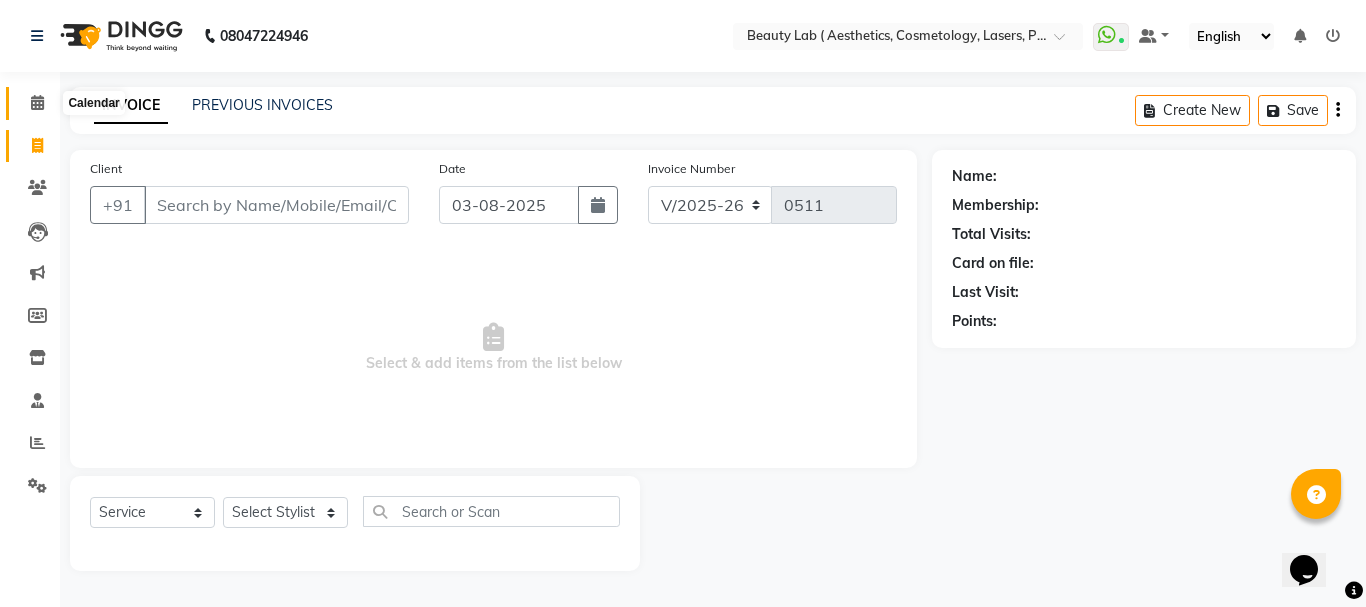 click 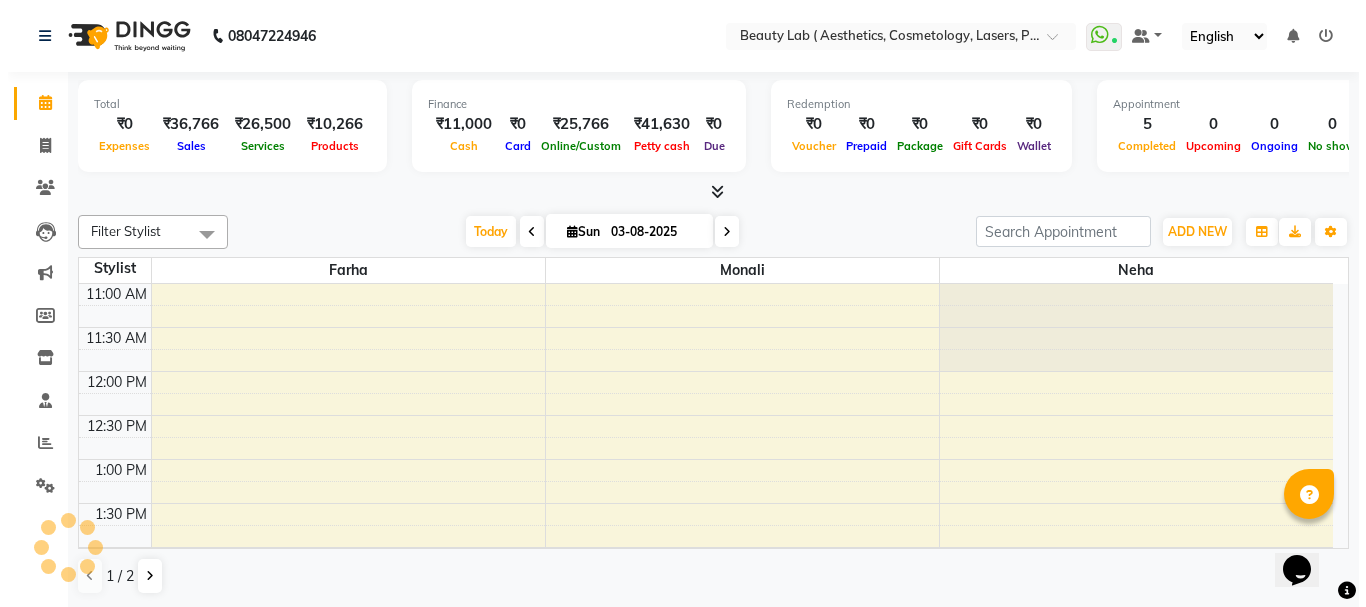 scroll, scrollTop: 0, scrollLeft: 0, axis: both 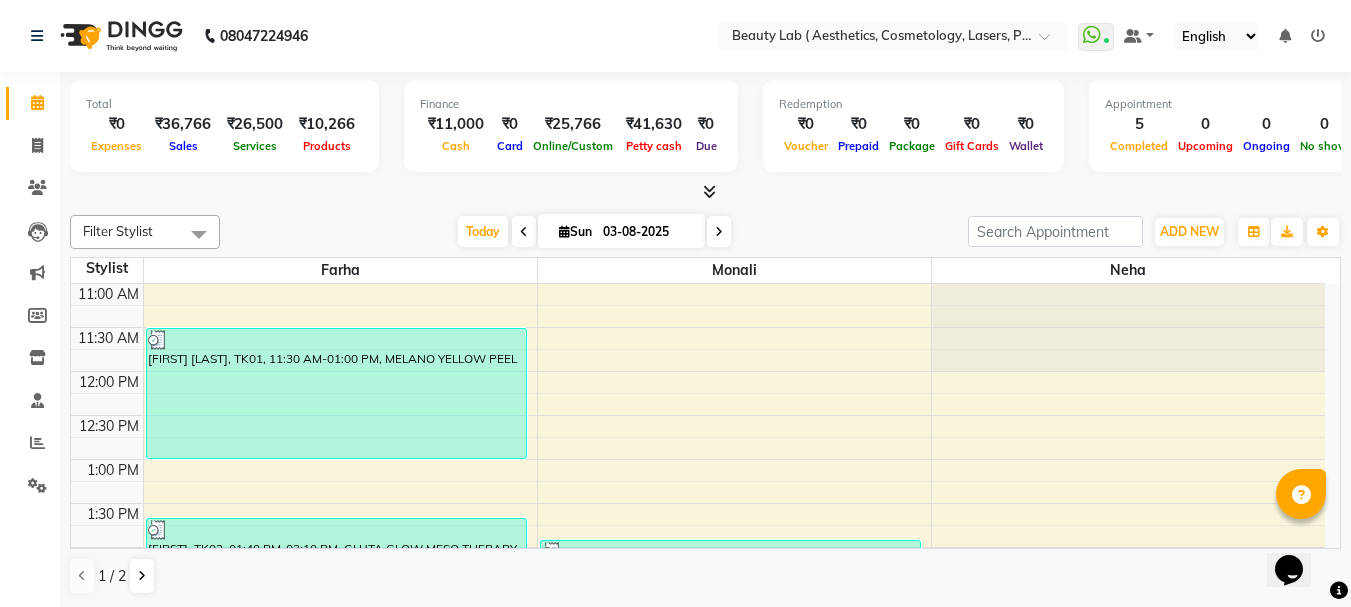 click at bounding box center (709, 191) 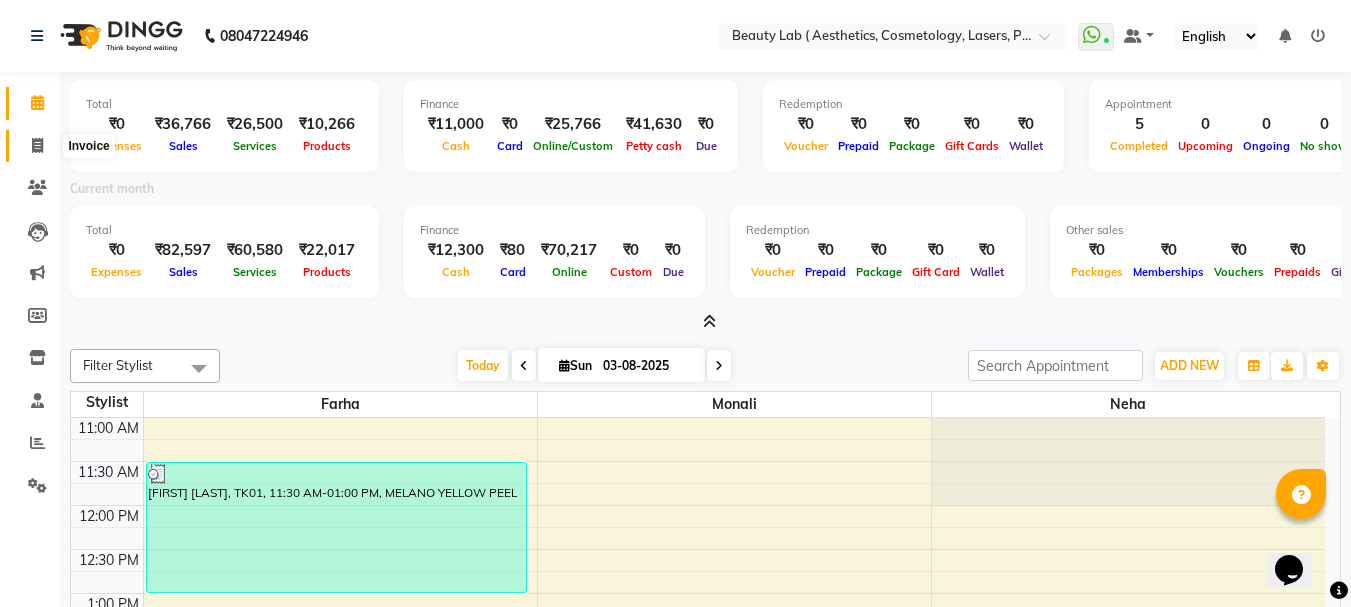 click 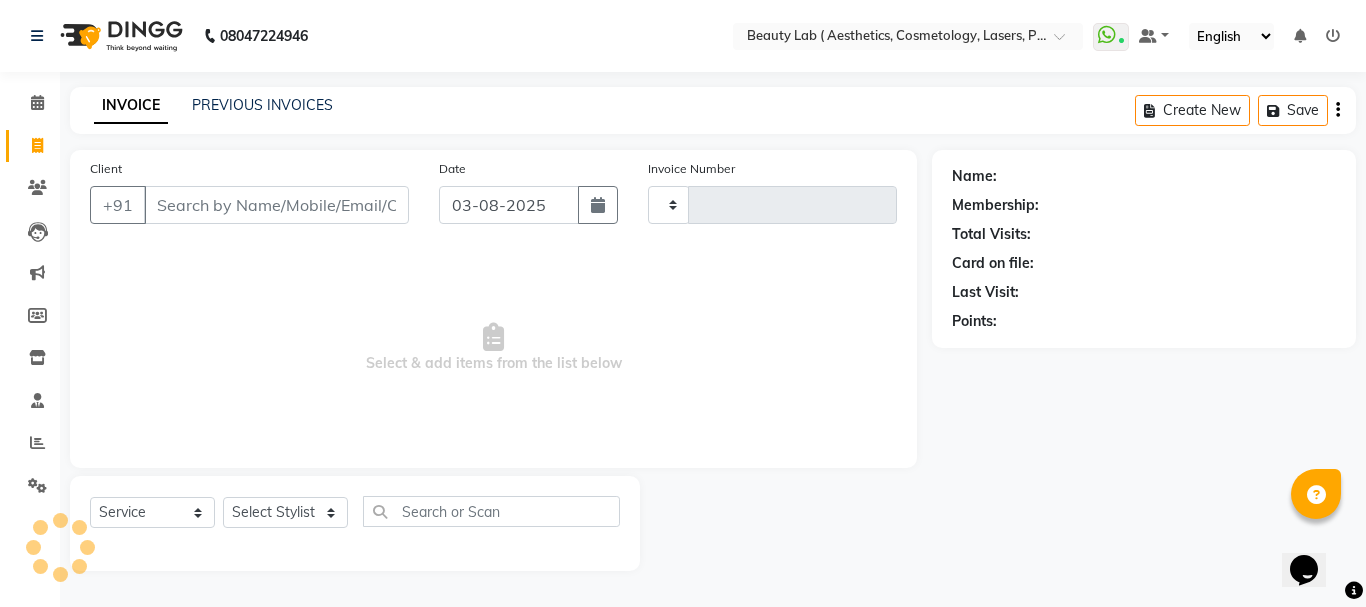 type on "0511" 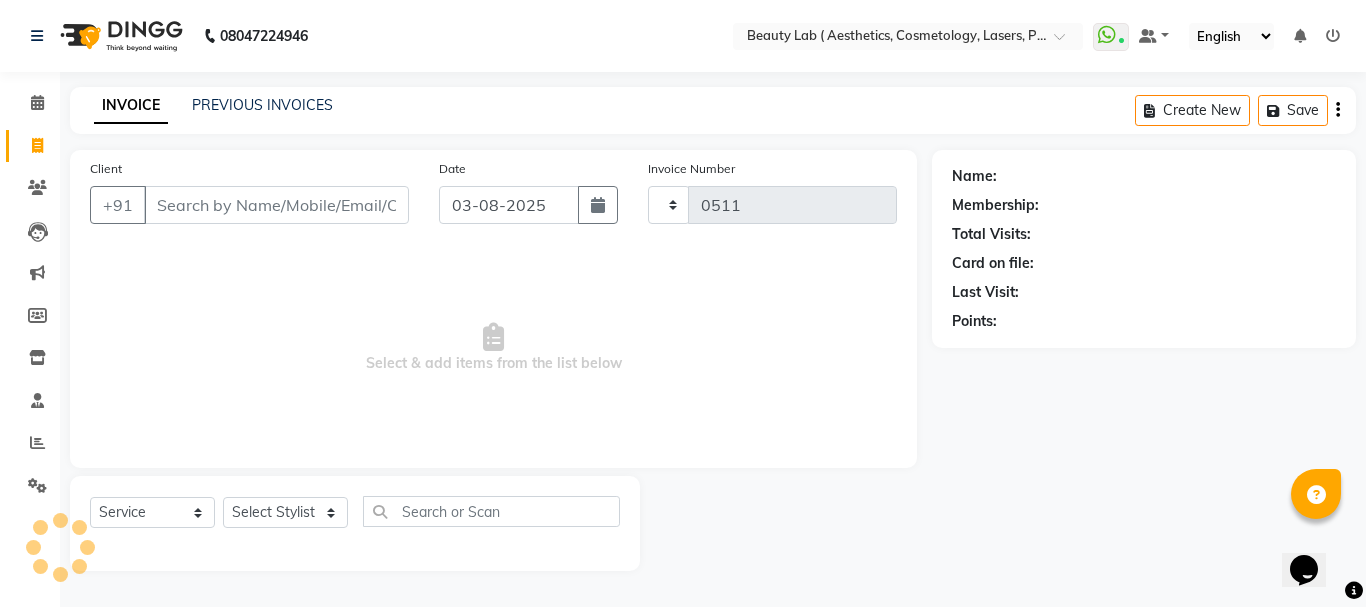 select on "7169" 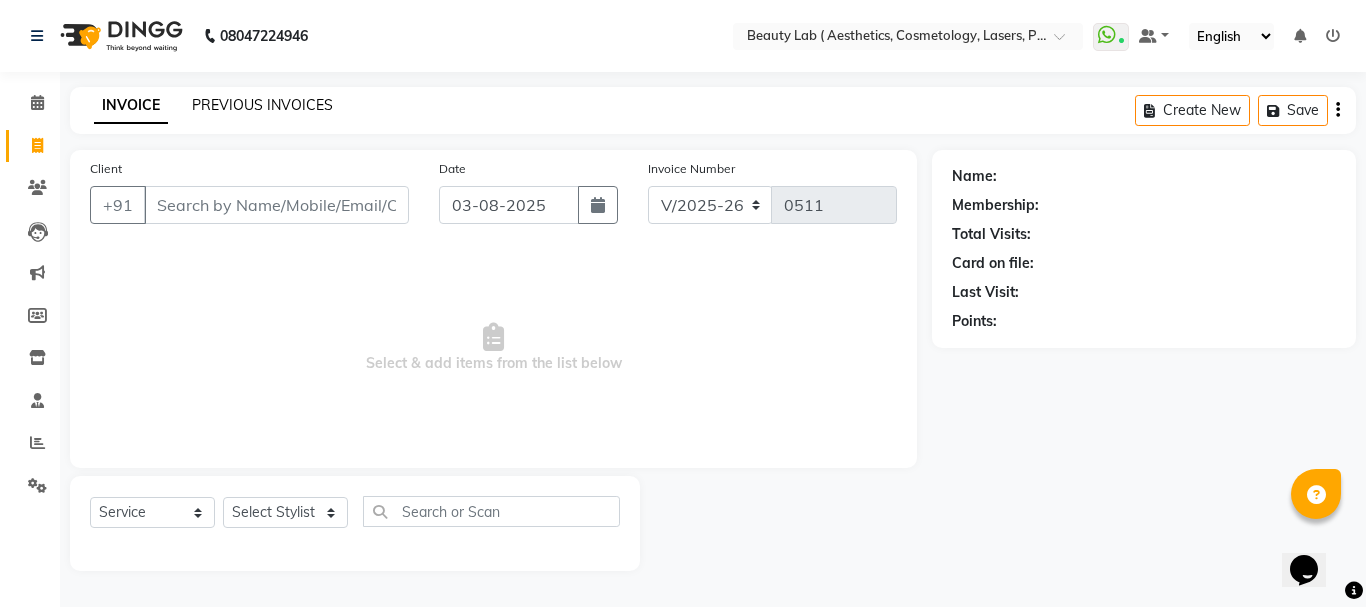 click on "PREVIOUS INVOICES" 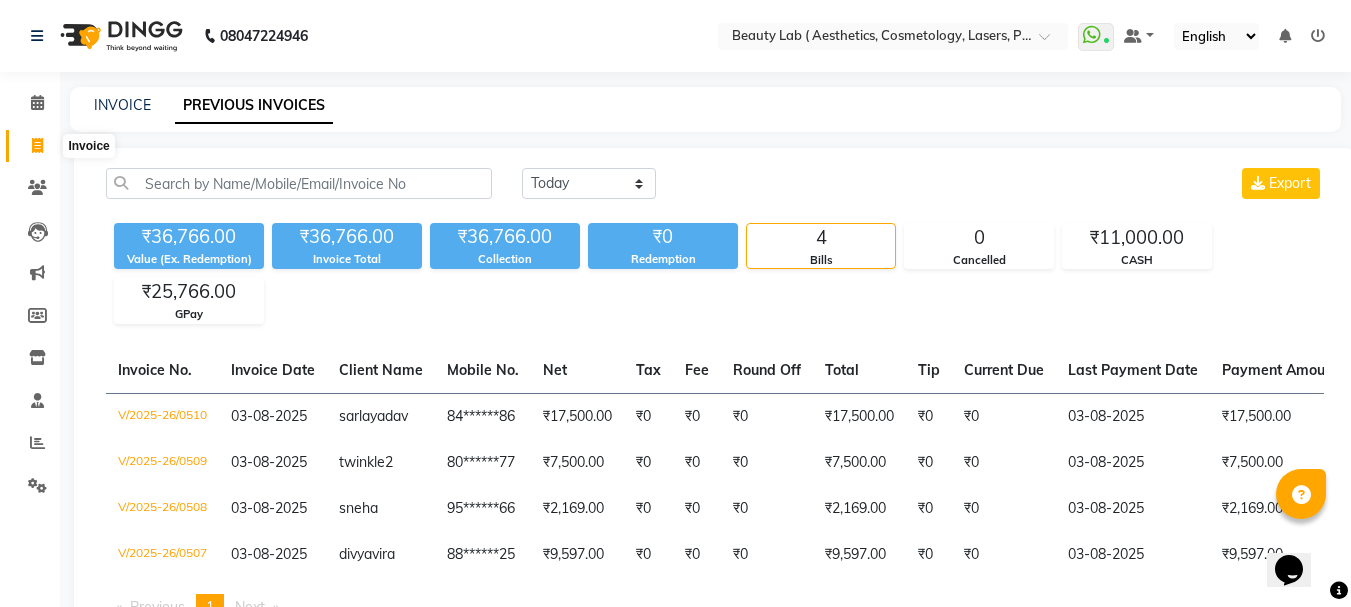 click 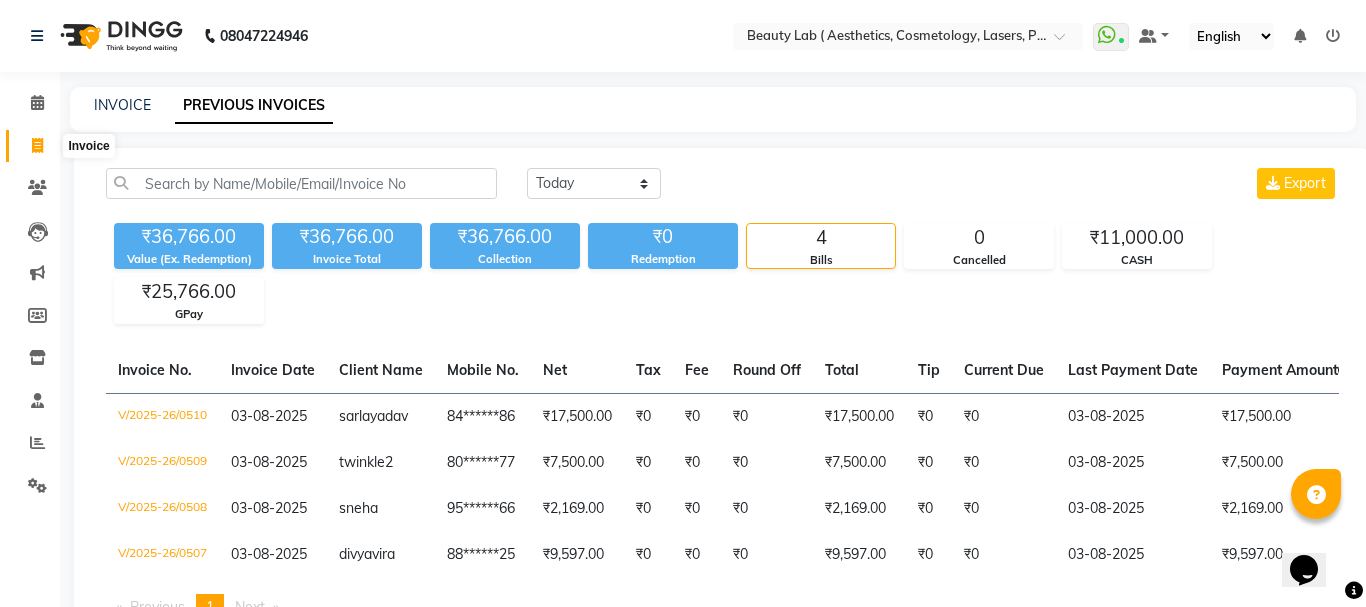 select on "7169" 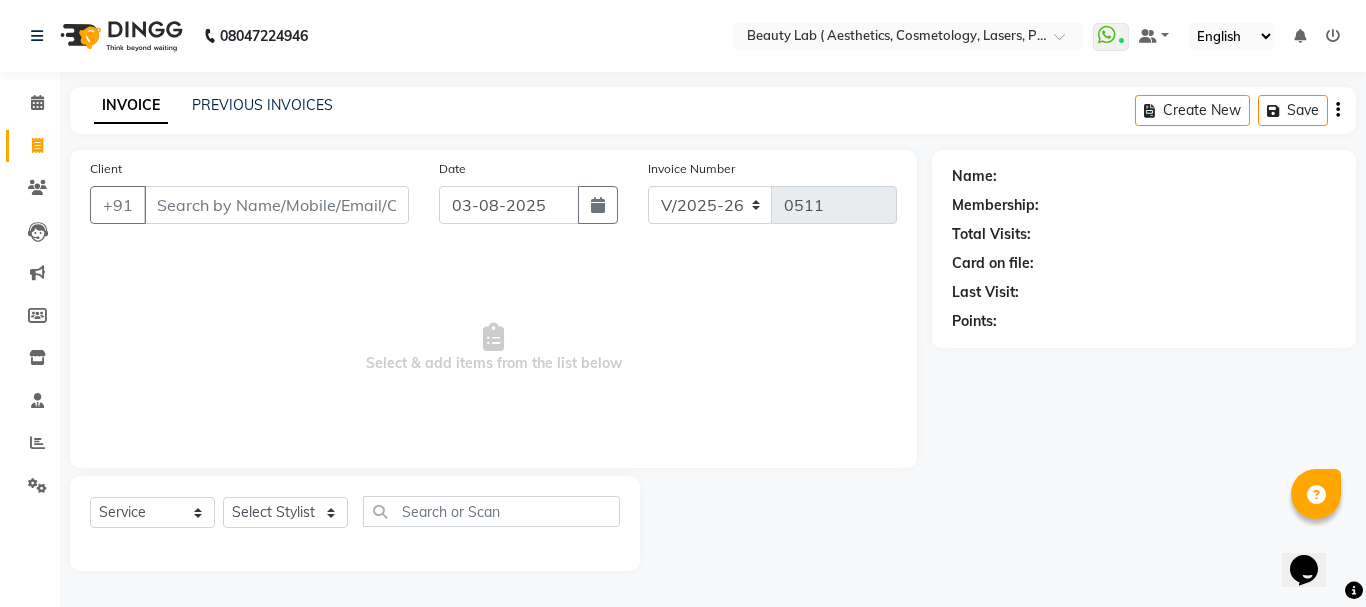 click on "INVOICE PREVIOUS INVOICES Create New   Save" 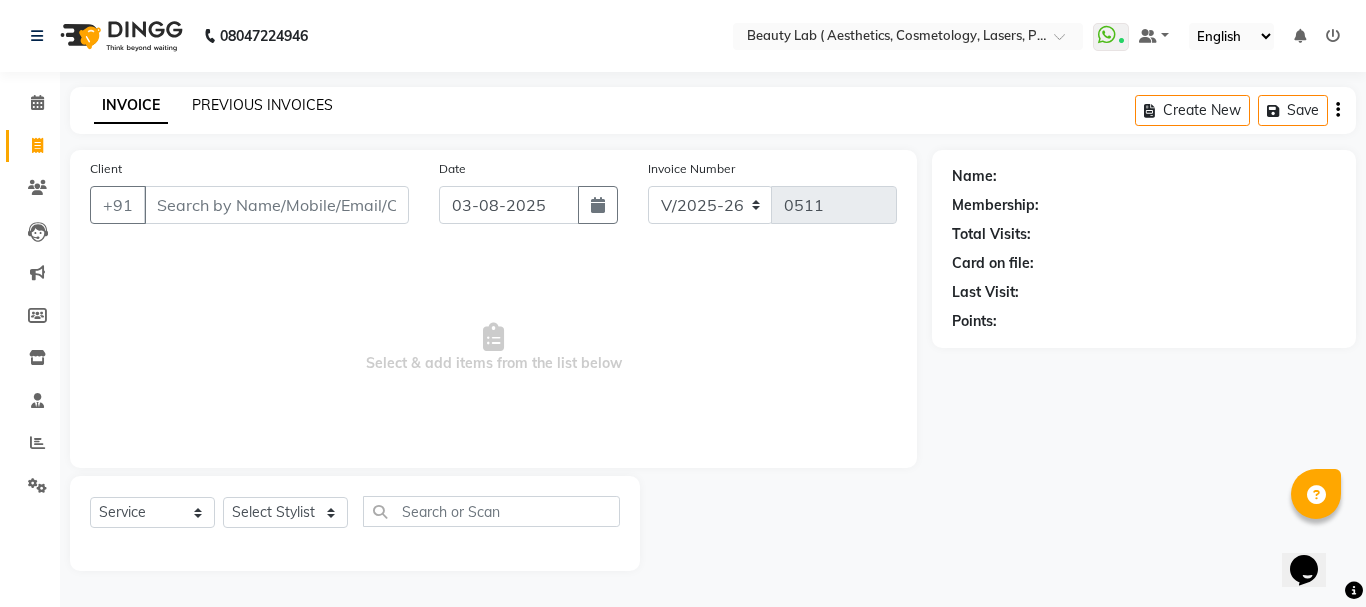 click on "PREVIOUS INVOICES" 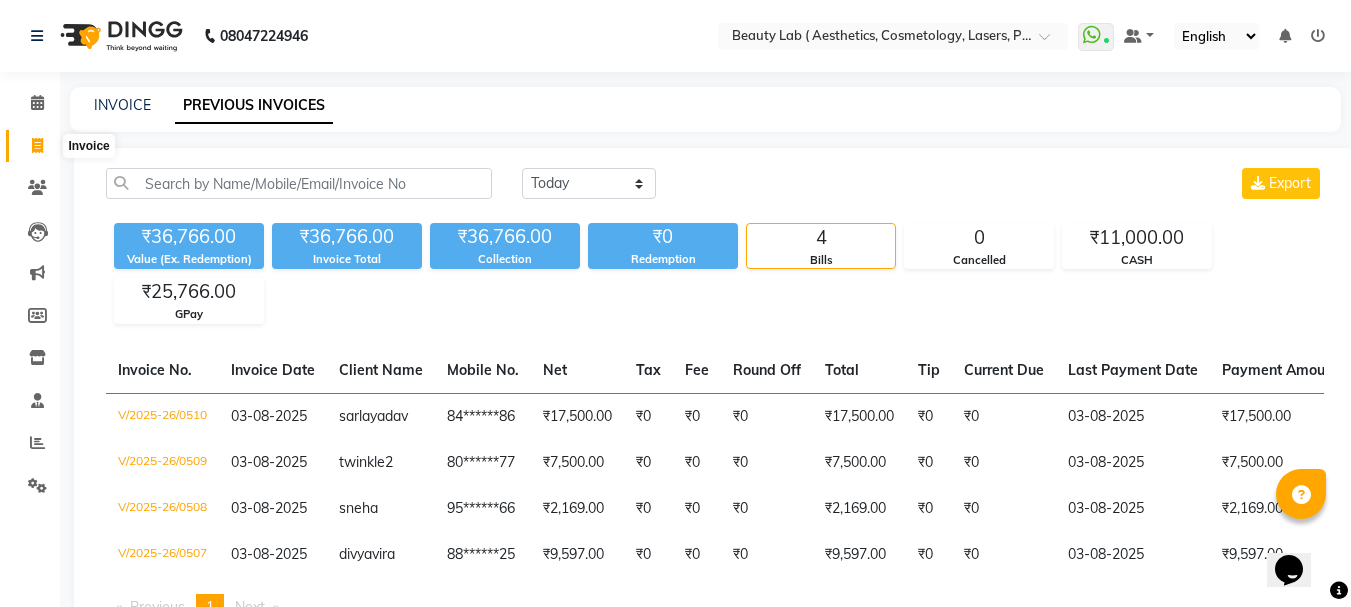 click 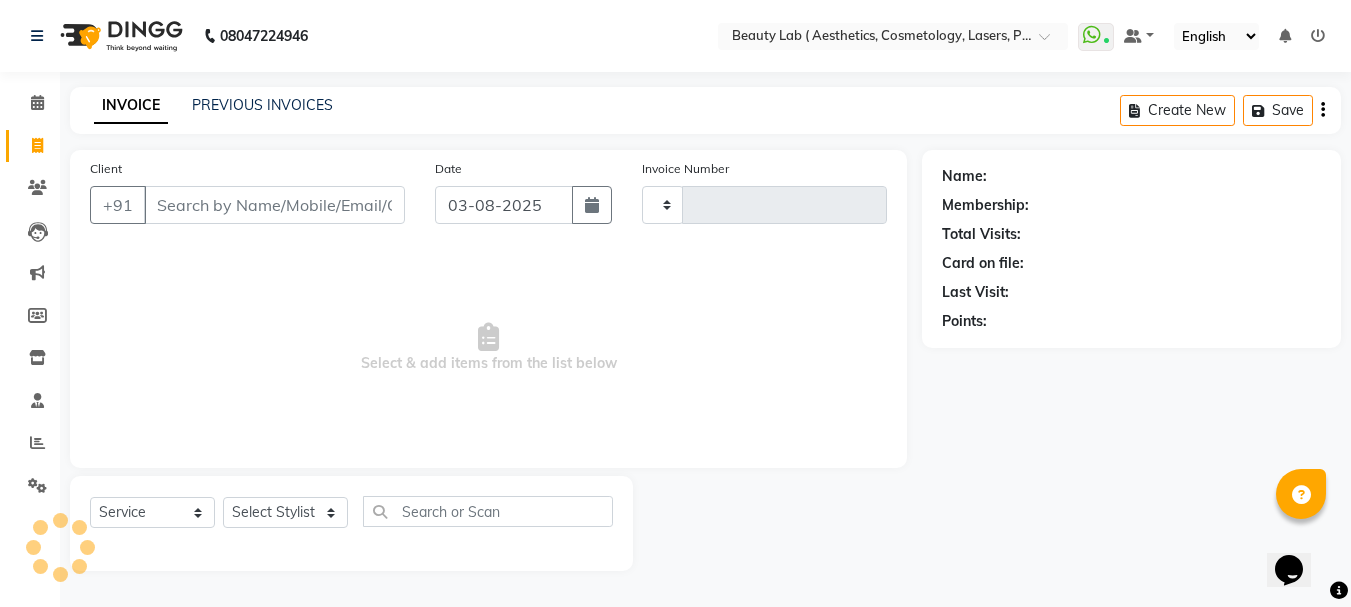 type on "0511" 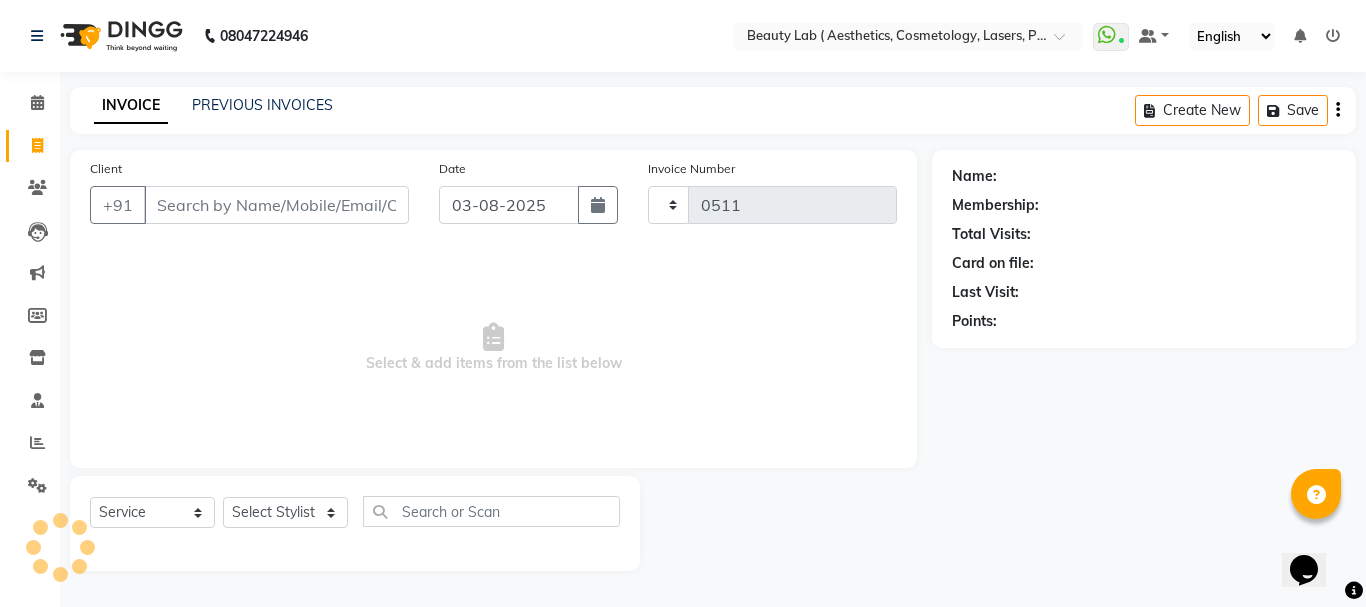 select on "7169" 